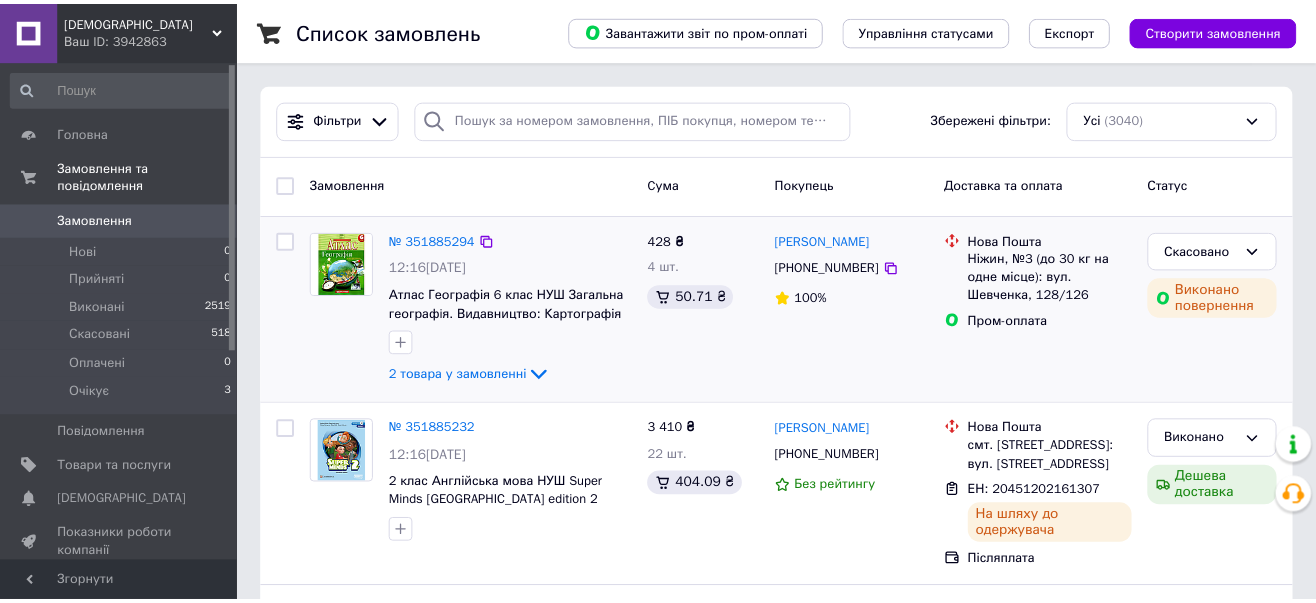 scroll, scrollTop: 0, scrollLeft: 0, axis: both 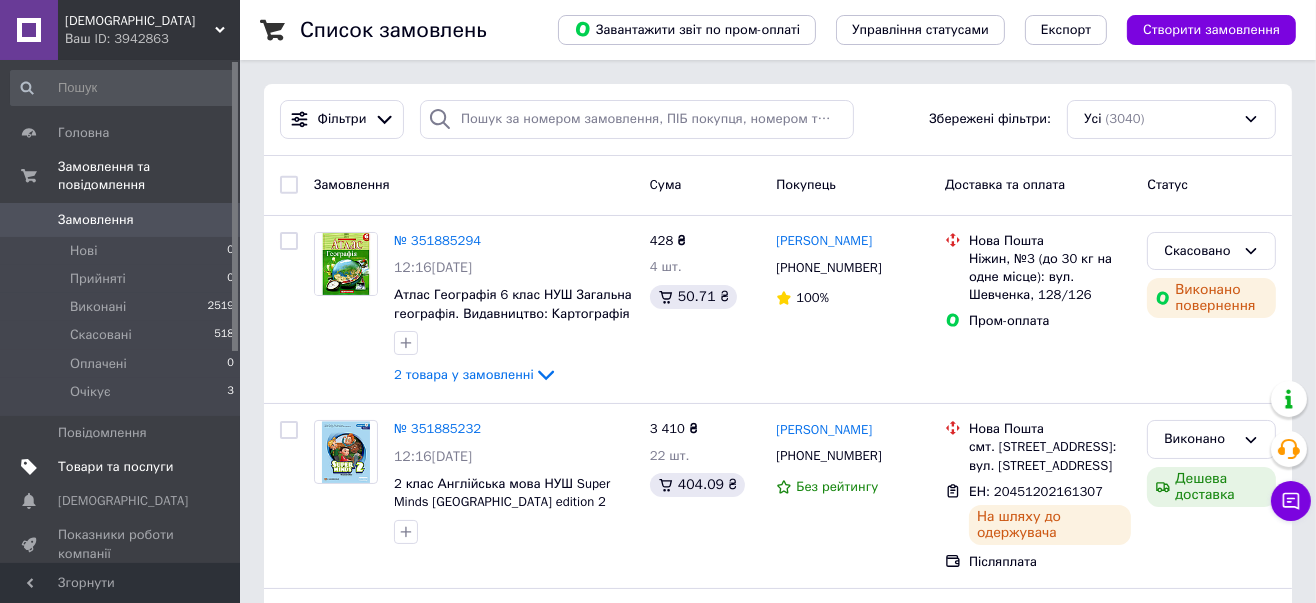 click on "Товари та послуги" at bounding box center (115, 467) 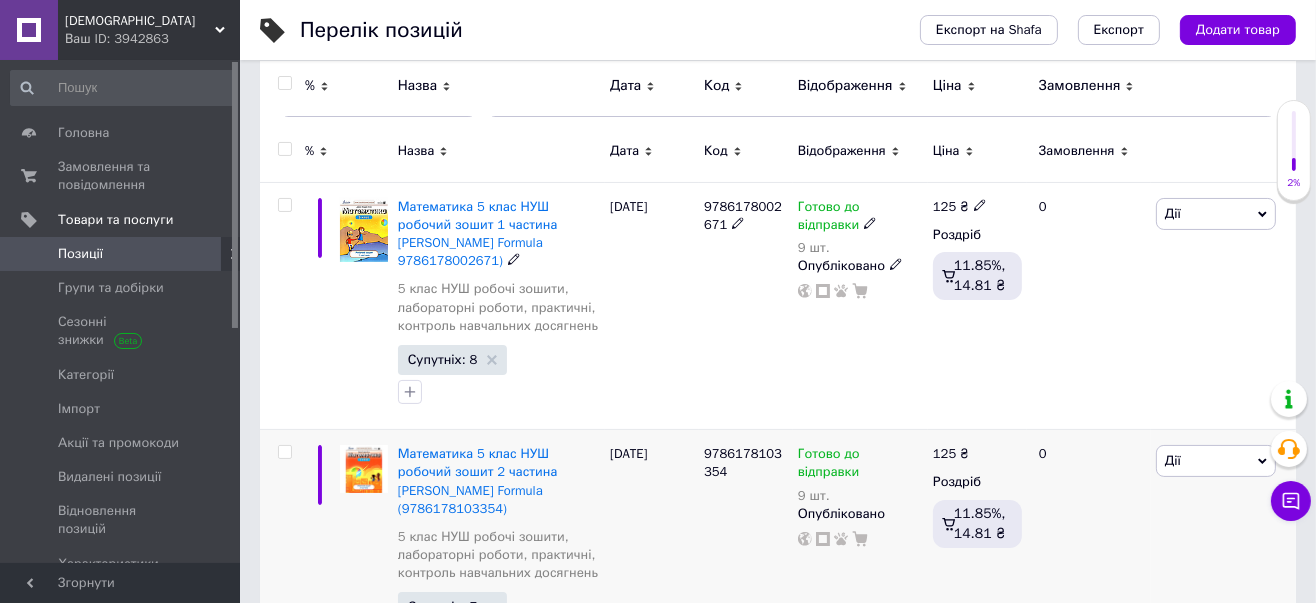 scroll, scrollTop: 500, scrollLeft: 0, axis: vertical 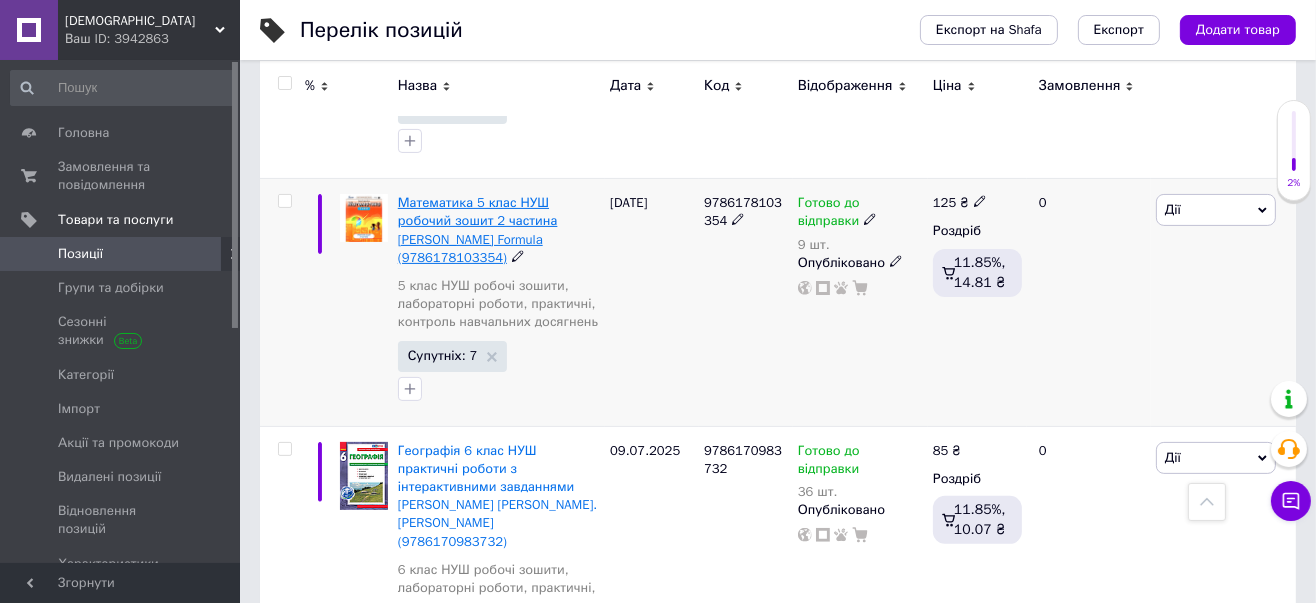 click on "Математика 5 клас НУШ робочий зошит 2 частина [PERSON_NAME] Formula (9786178103354)" at bounding box center [478, 230] 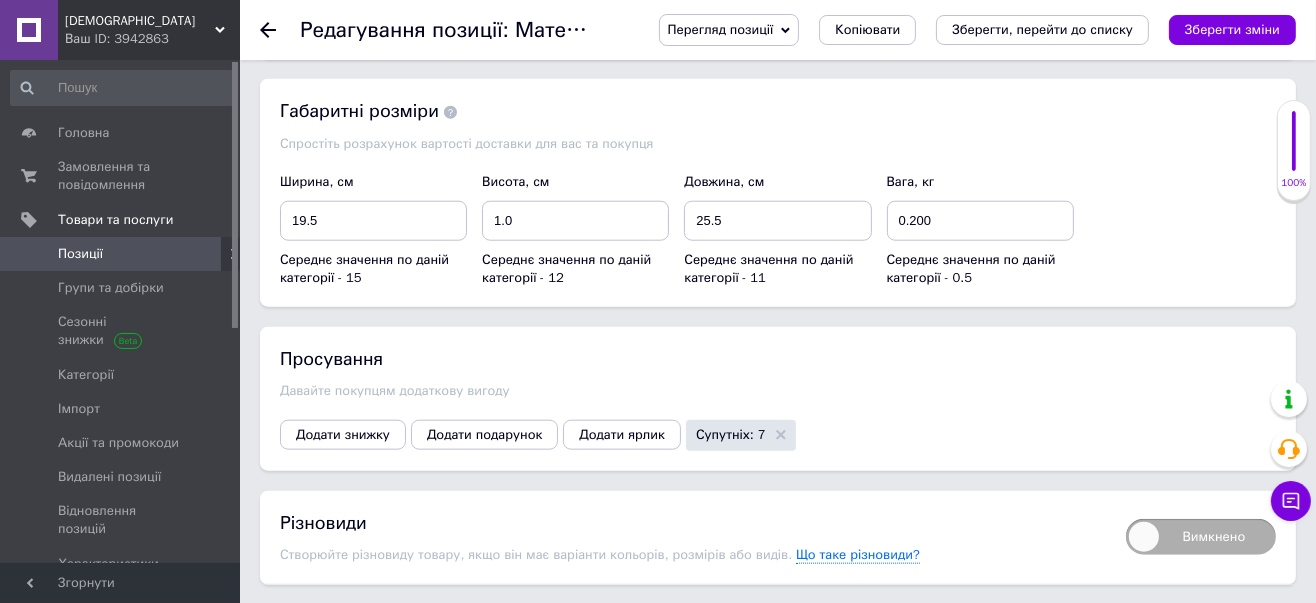 scroll, scrollTop: 2249, scrollLeft: 0, axis: vertical 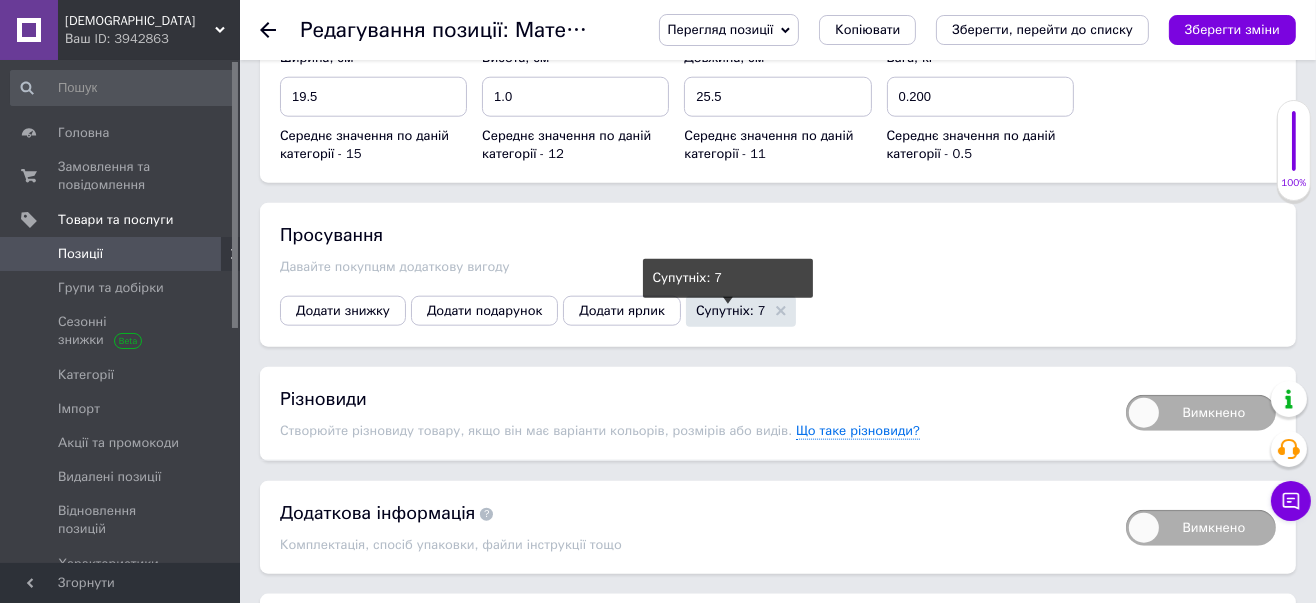 click on "Супутніх: 7" at bounding box center [731, 310] 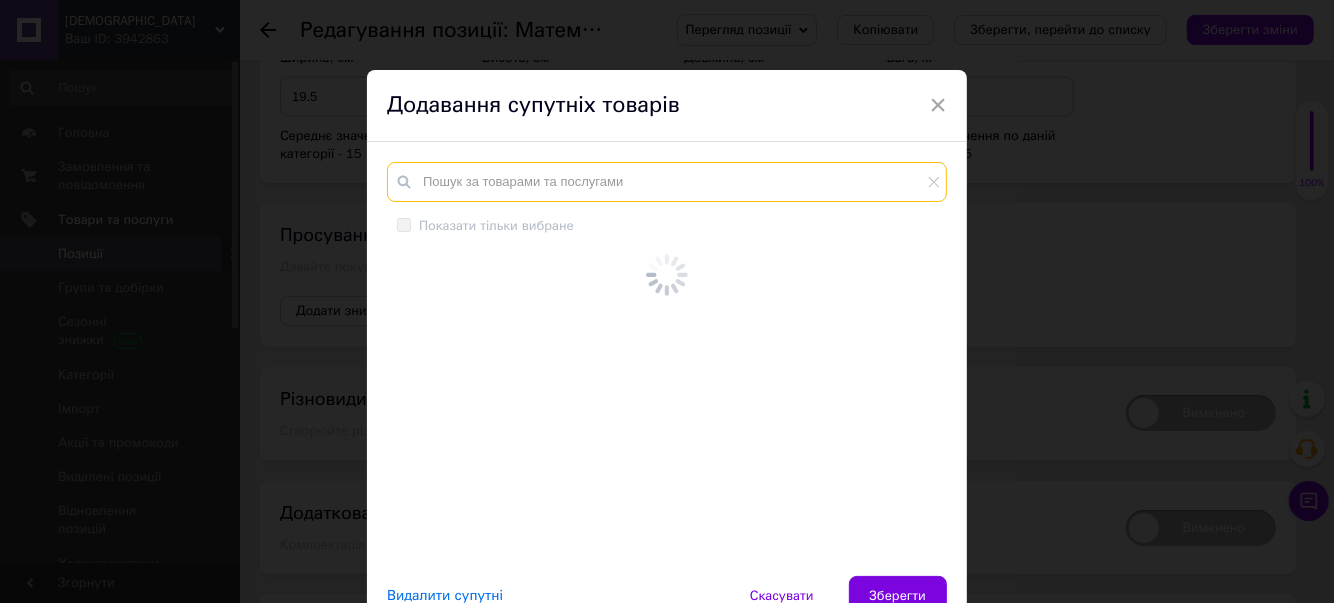 click at bounding box center [667, 182] 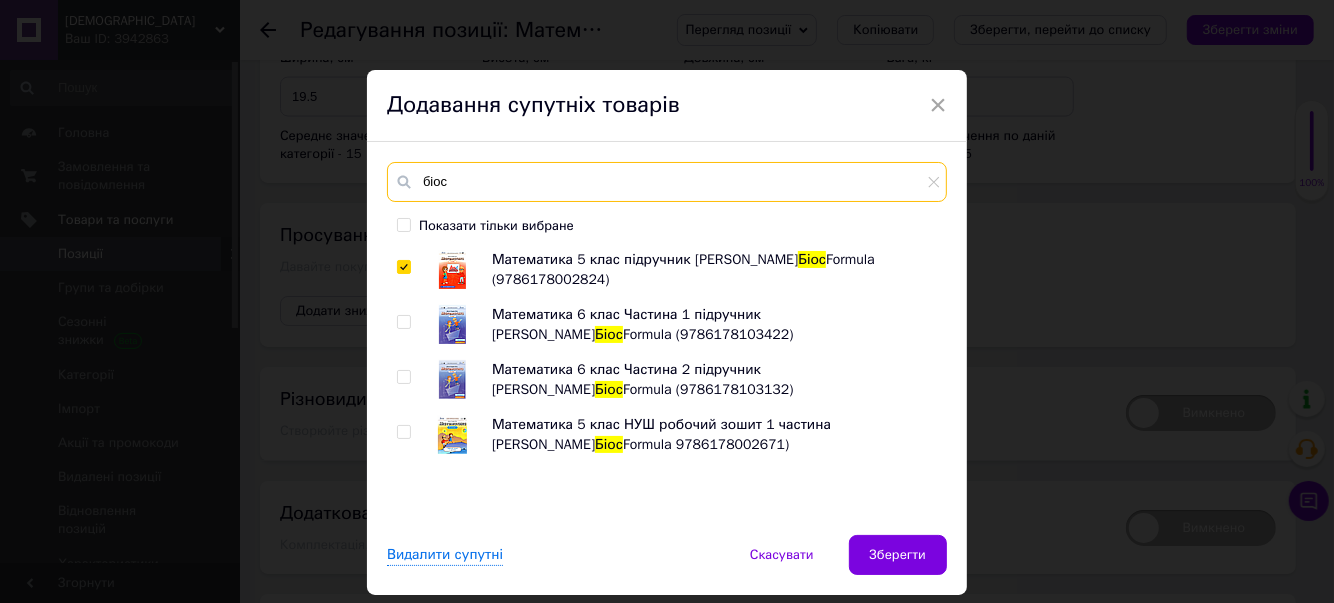 type on "біос" 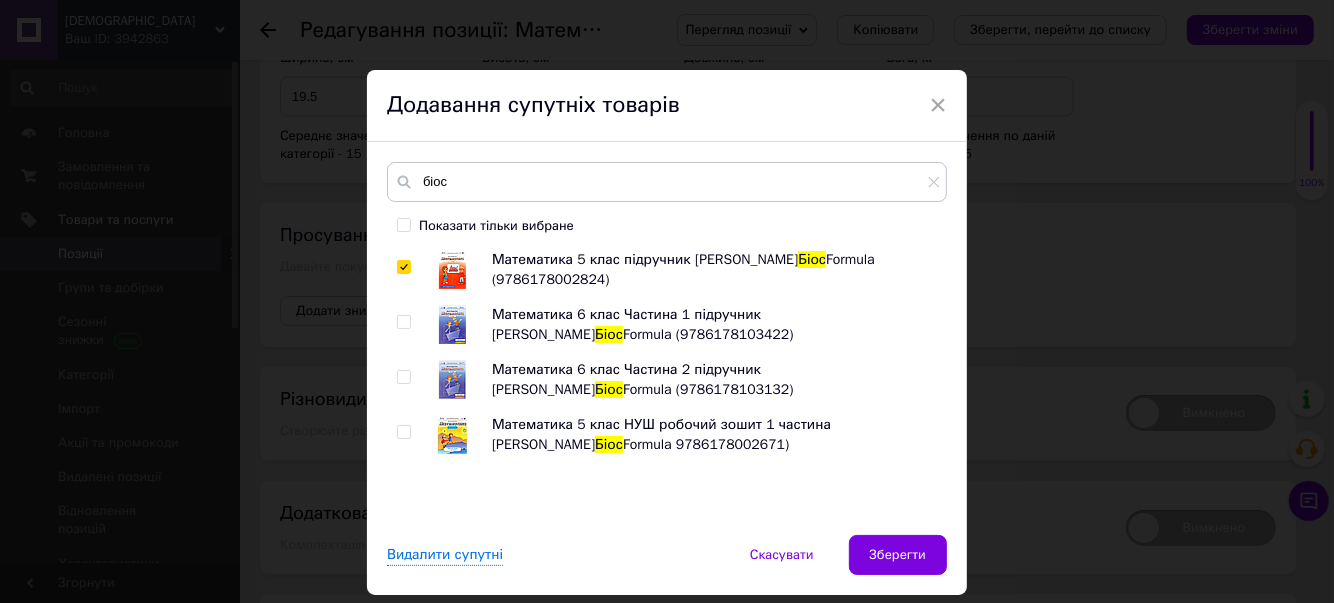 click at bounding box center [403, 432] 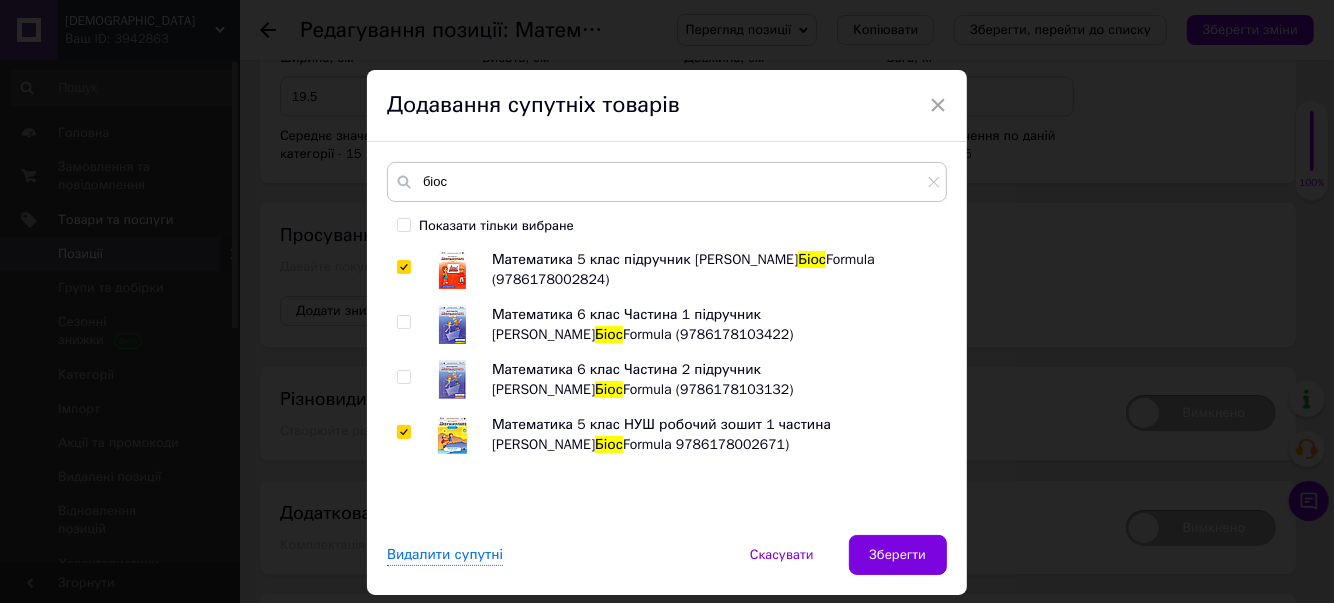 checkbox on "true" 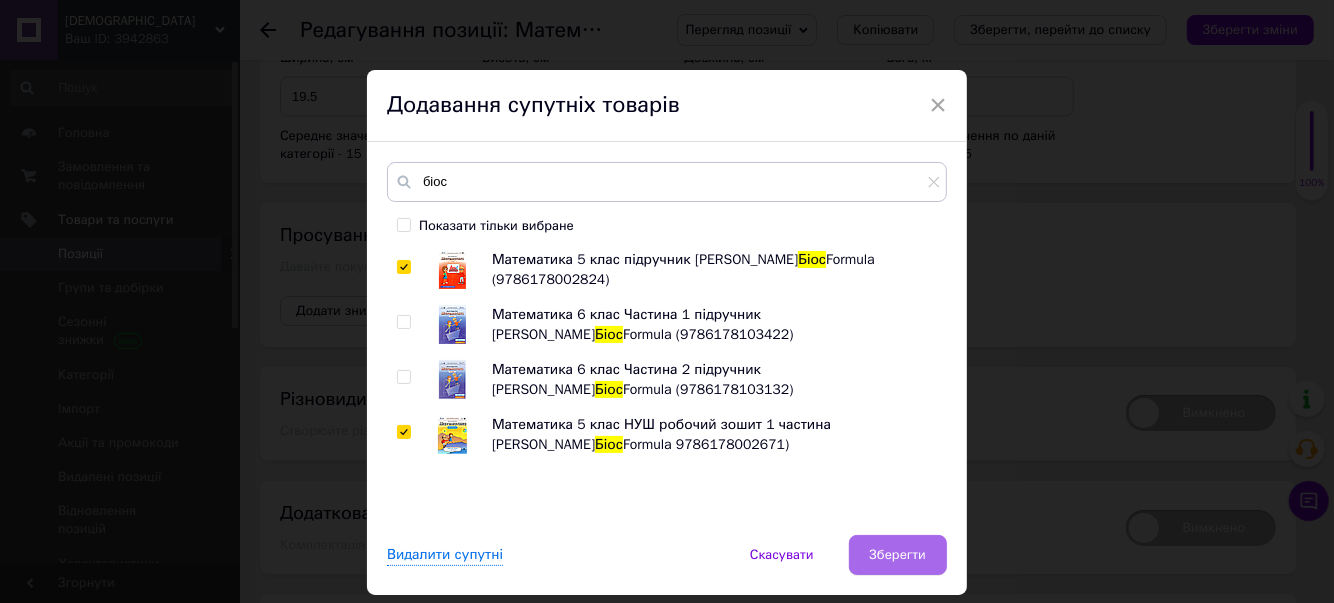 click on "Зберегти" at bounding box center [898, 555] 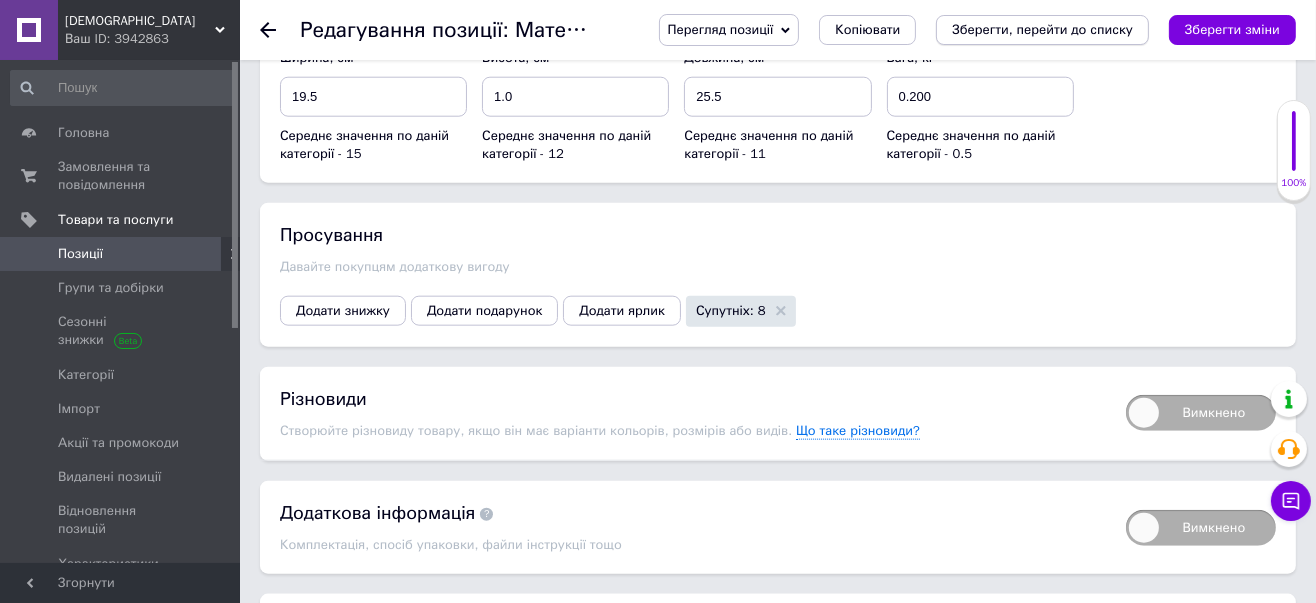 click on "Зберегти, перейти до списку" at bounding box center [1042, 29] 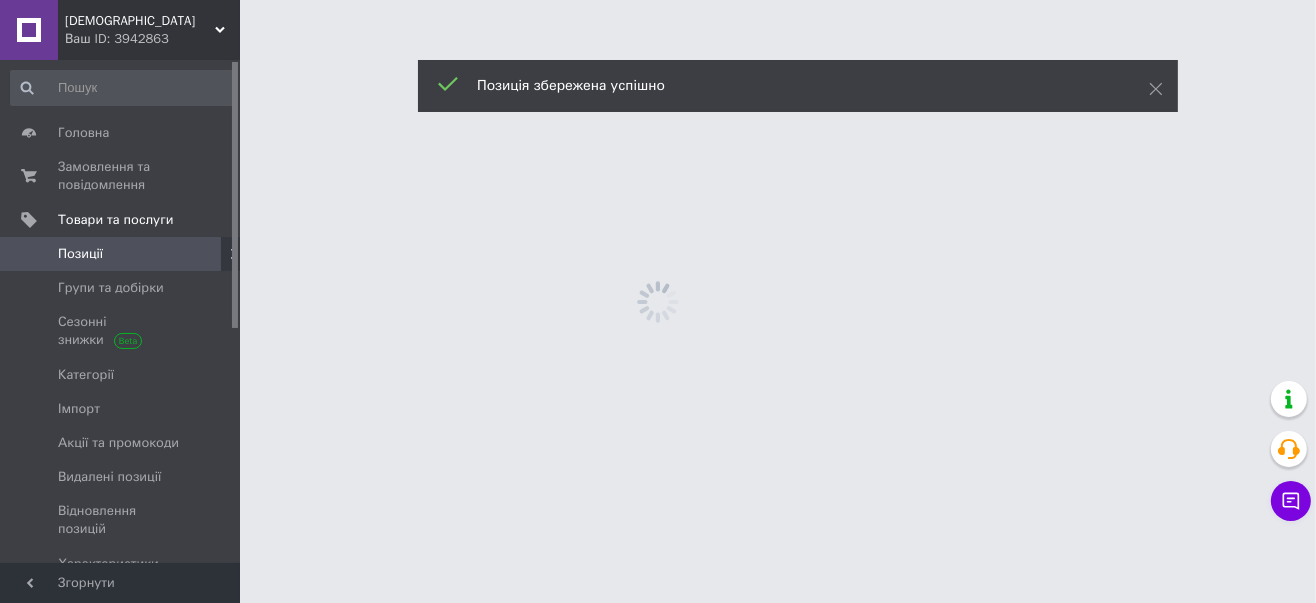 scroll, scrollTop: 0, scrollLeft: 0, axis: both 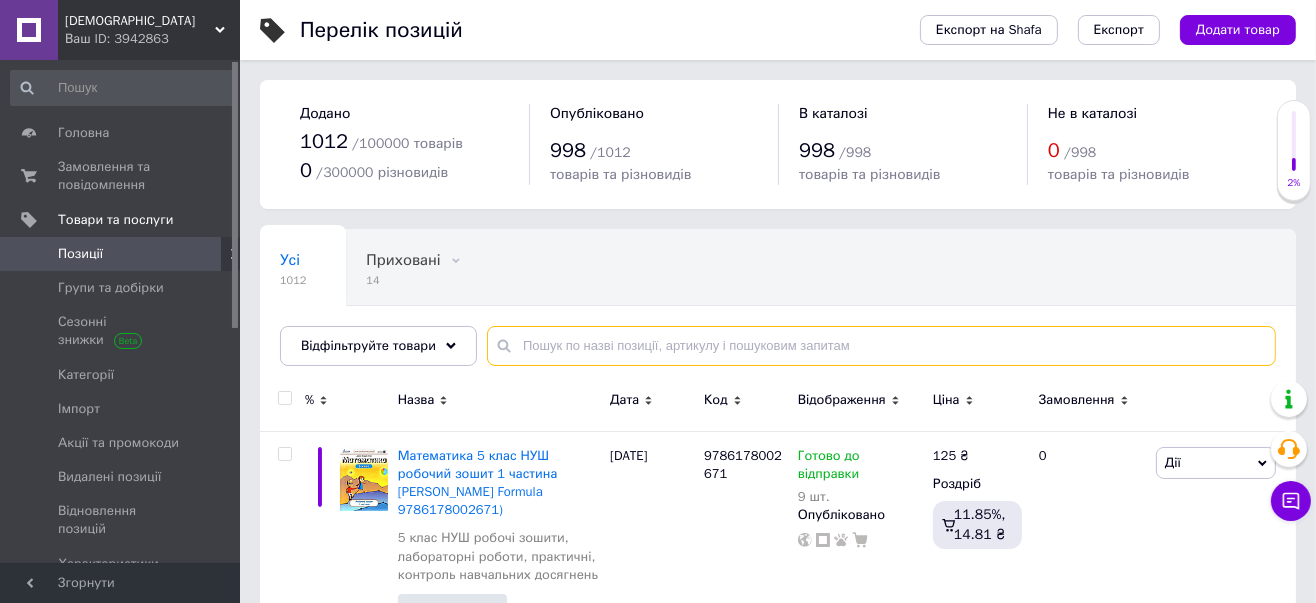 click at bounding box center (881, 346) 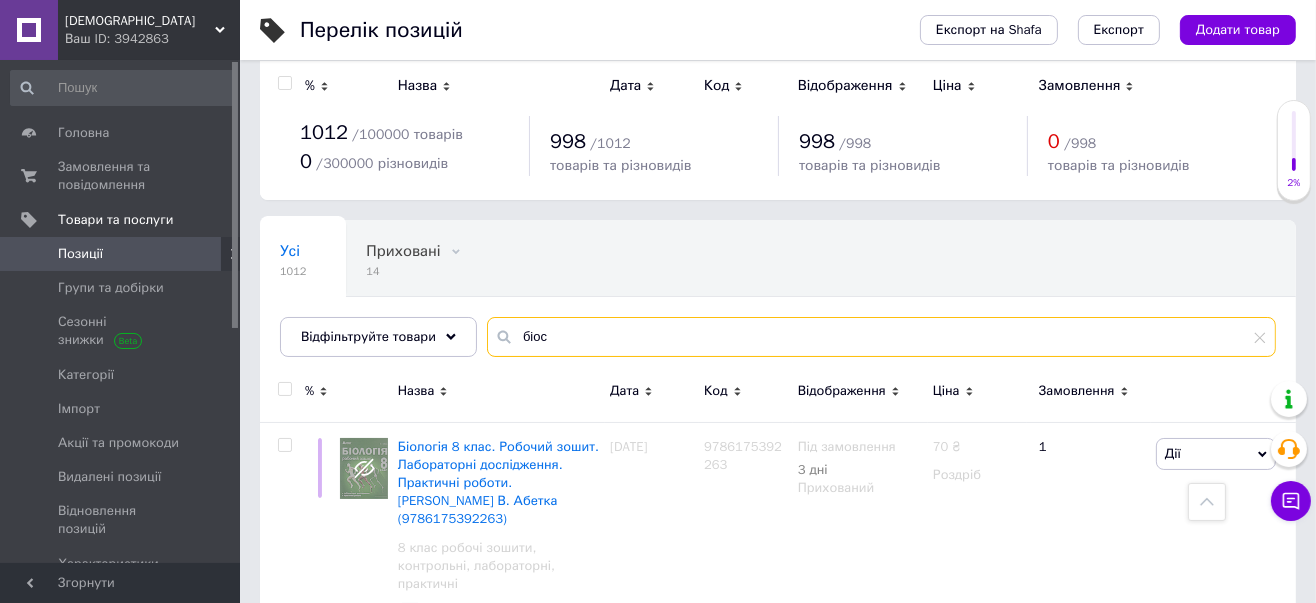 scroll, scrollTop: 0, scrollLeft: 0, axis: both 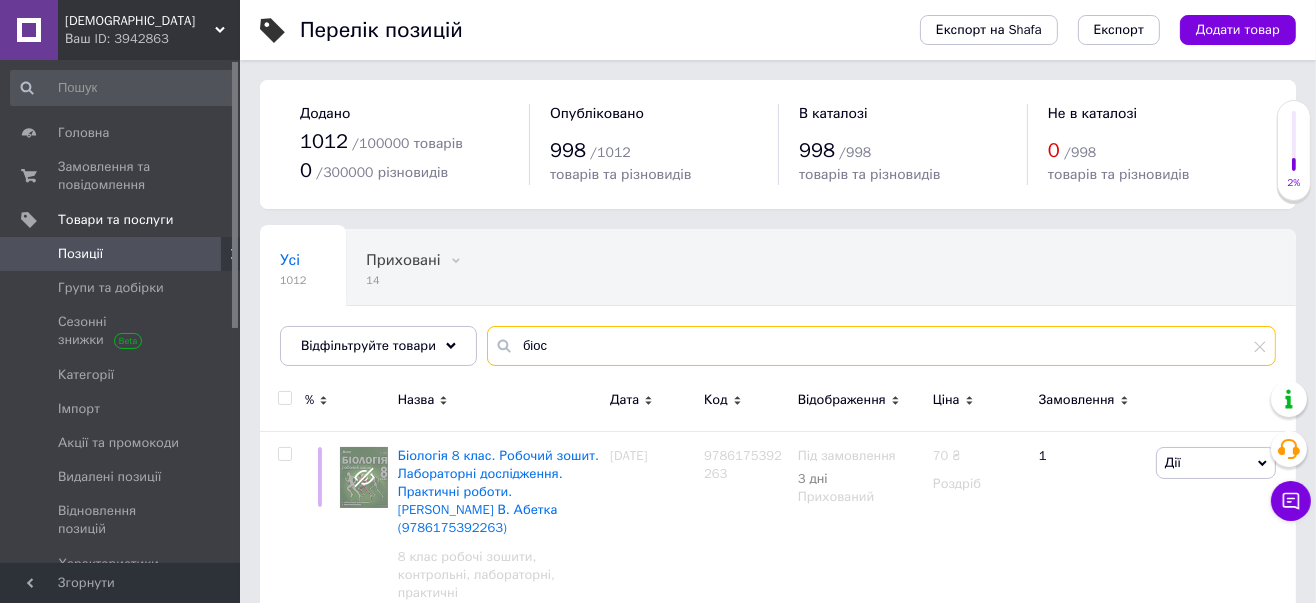 drag, startPoint x: 548, startPoint y: 341, endPoint x: 511, endPoint y: 342, distance: 37.01351 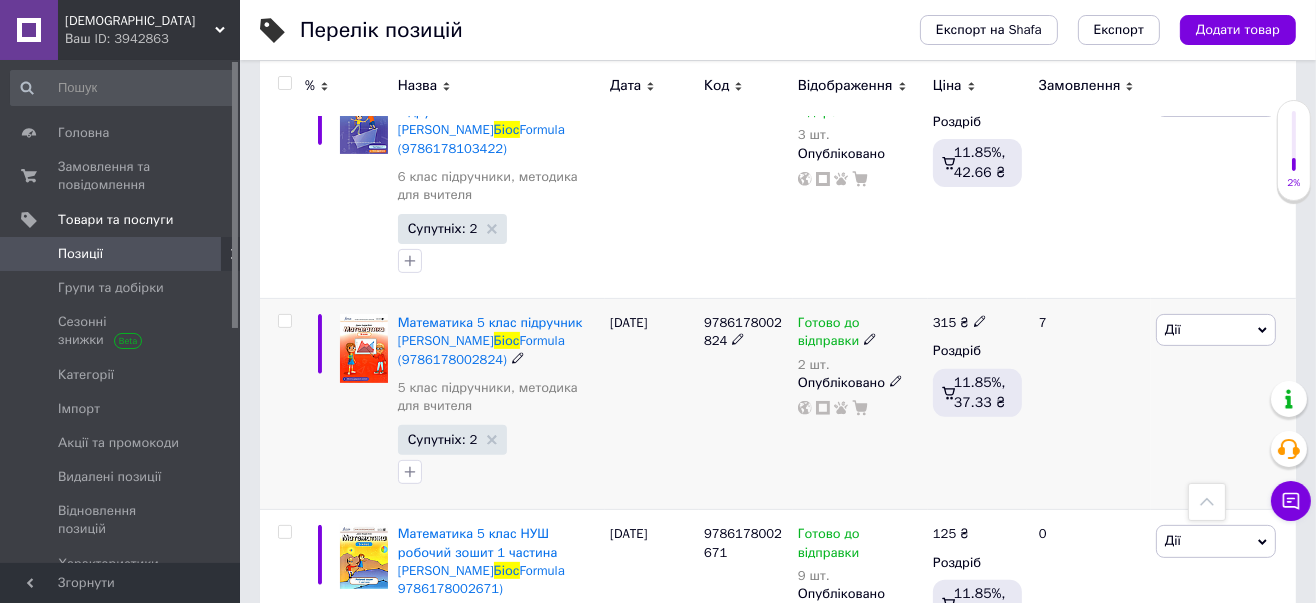 scroll, scrollTop: 624, scrollLeft: 0, axis: vertical 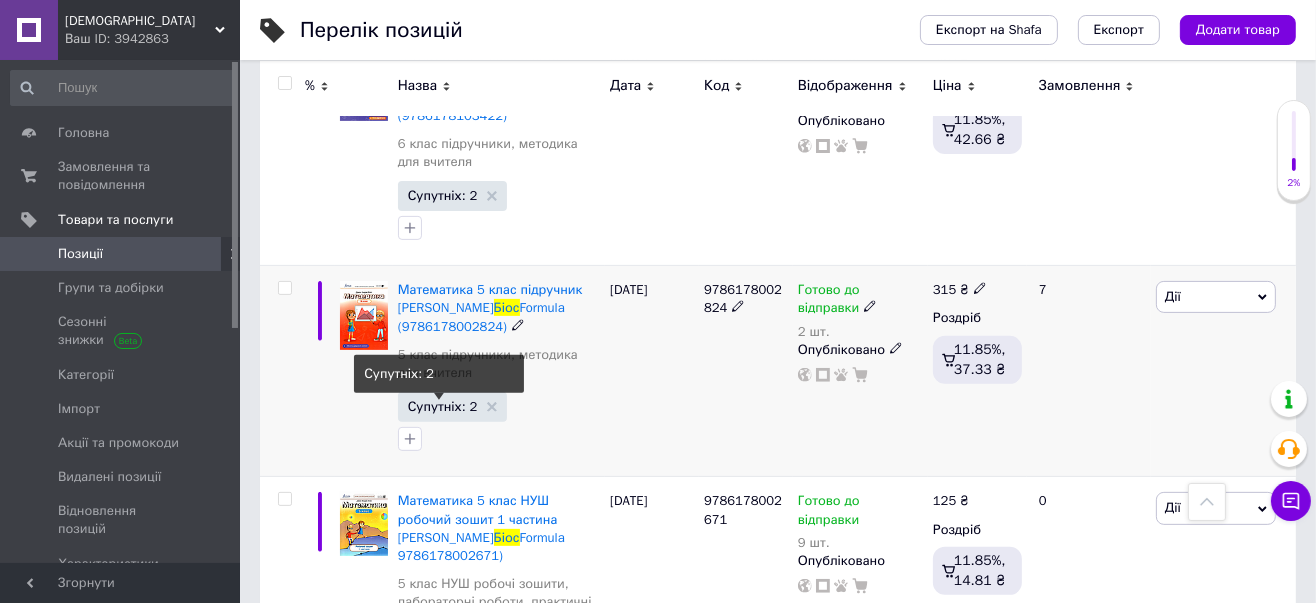 type on "Біос" 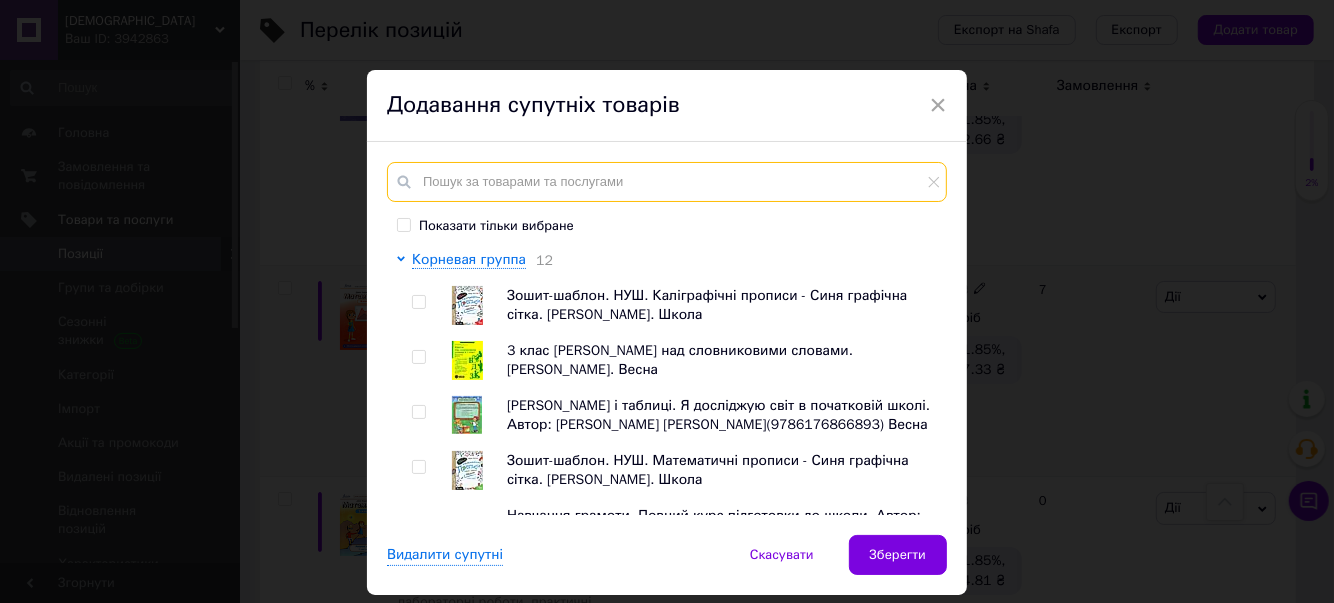 click at bounding box center [667, 182] 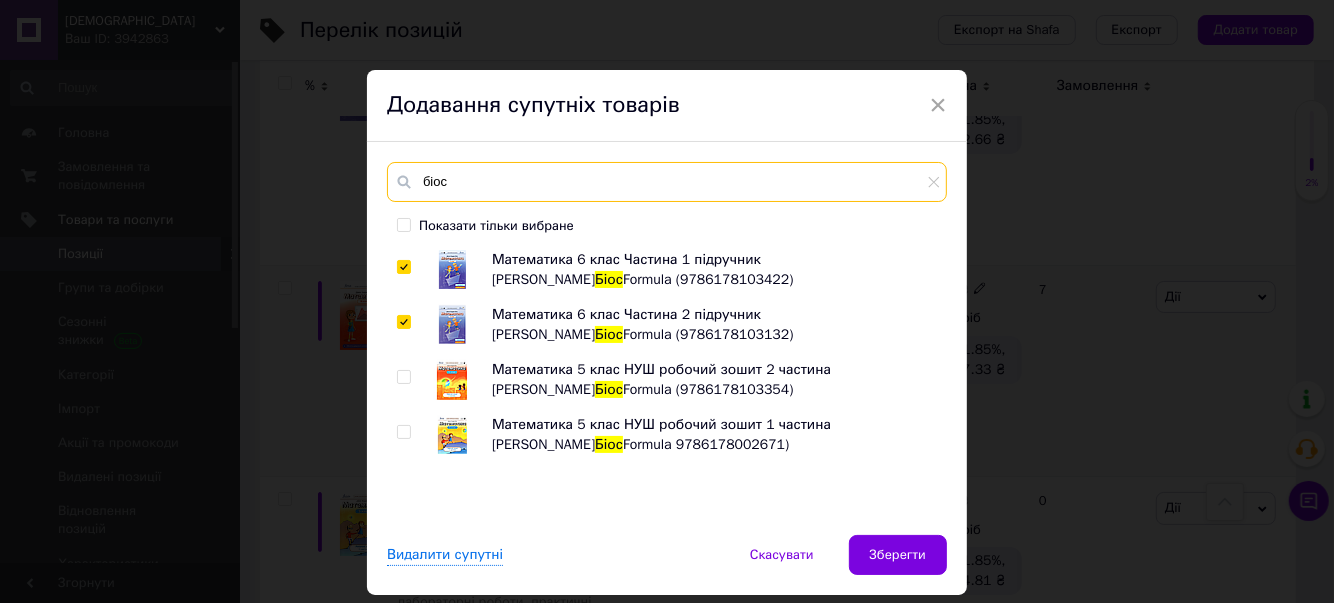 type on "біос" 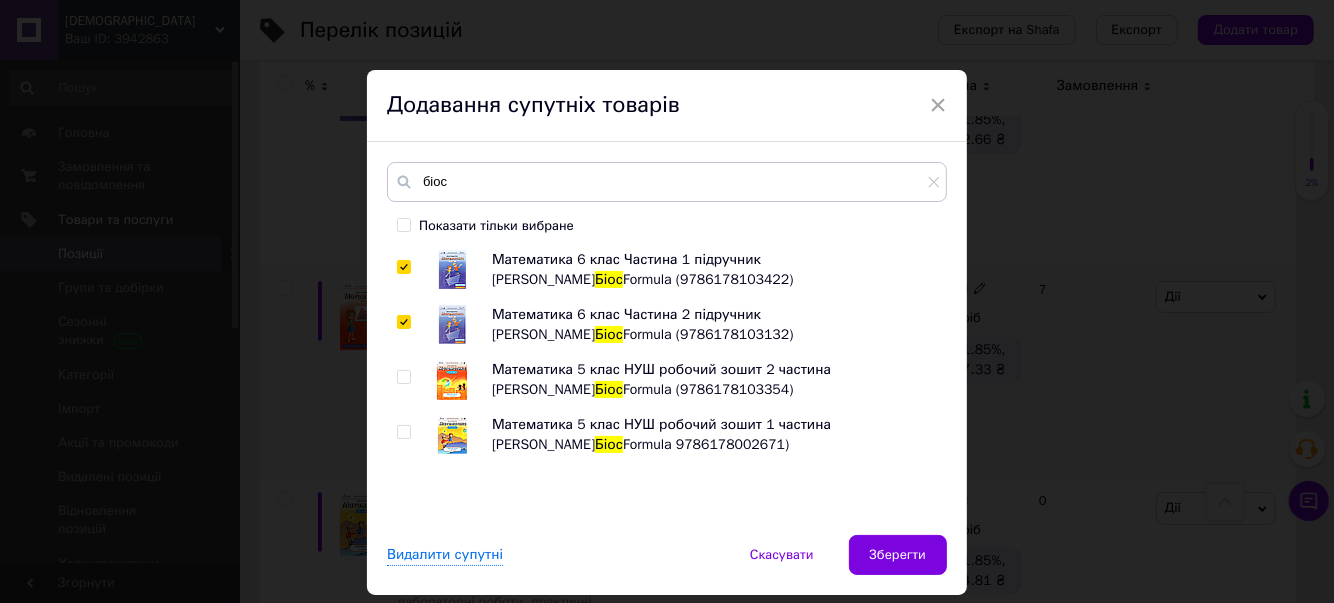 click at bounding box center [403, 377] 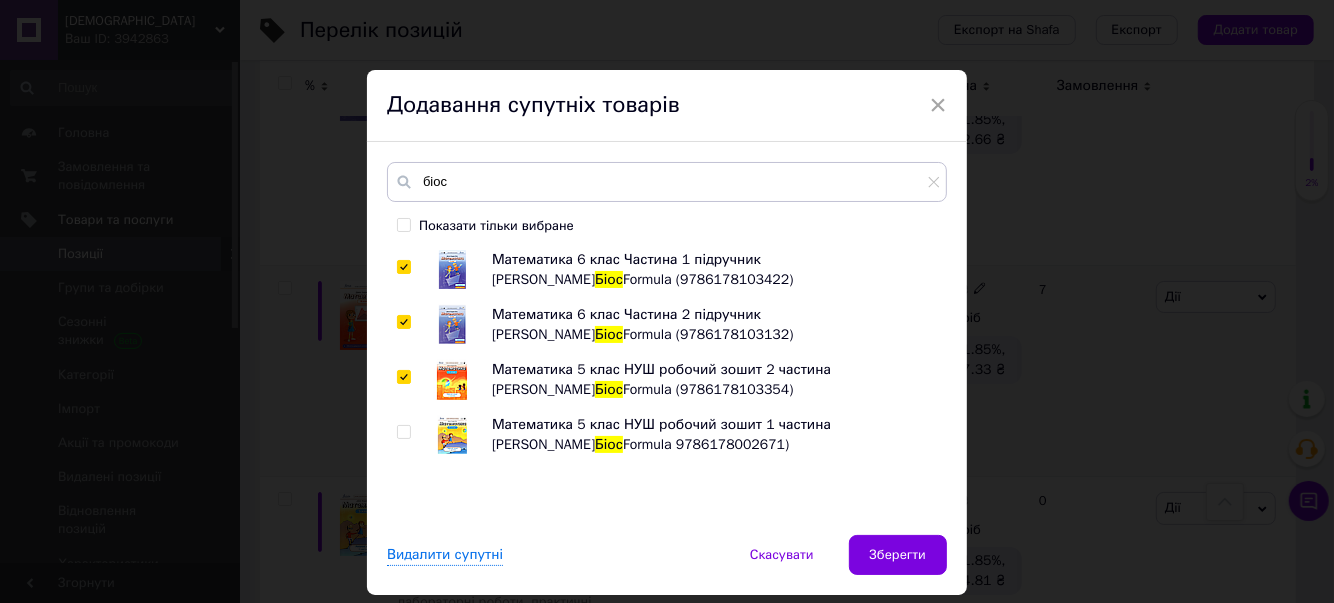checkbox on "true" 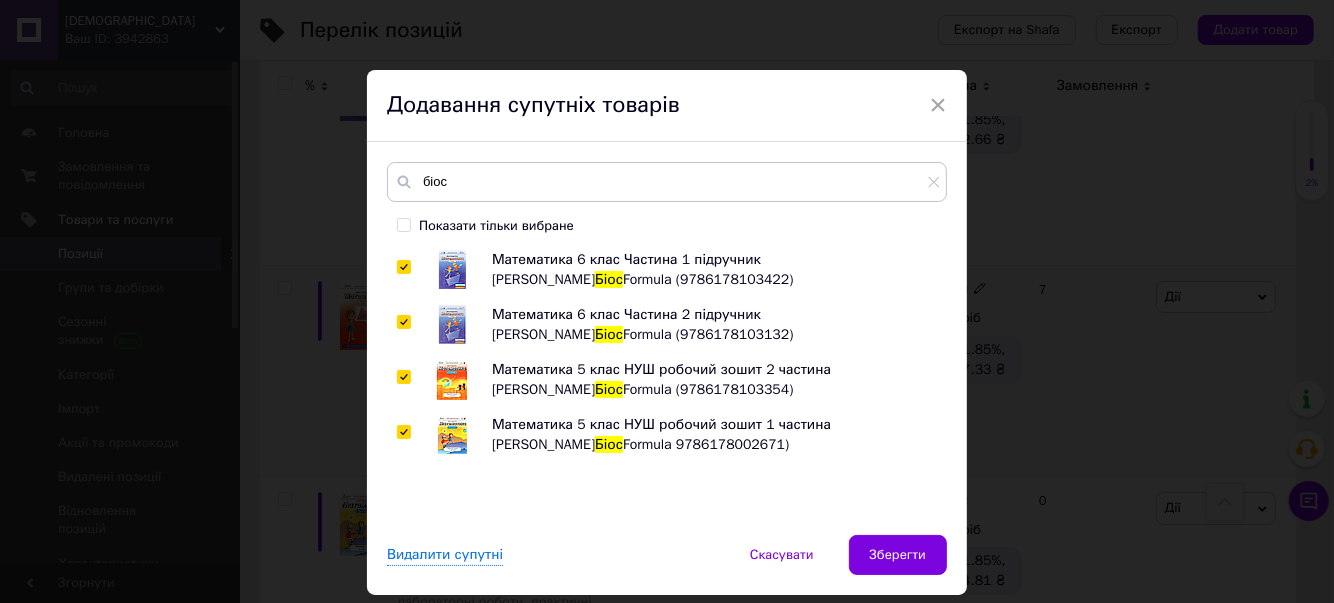 checkbox on "true" 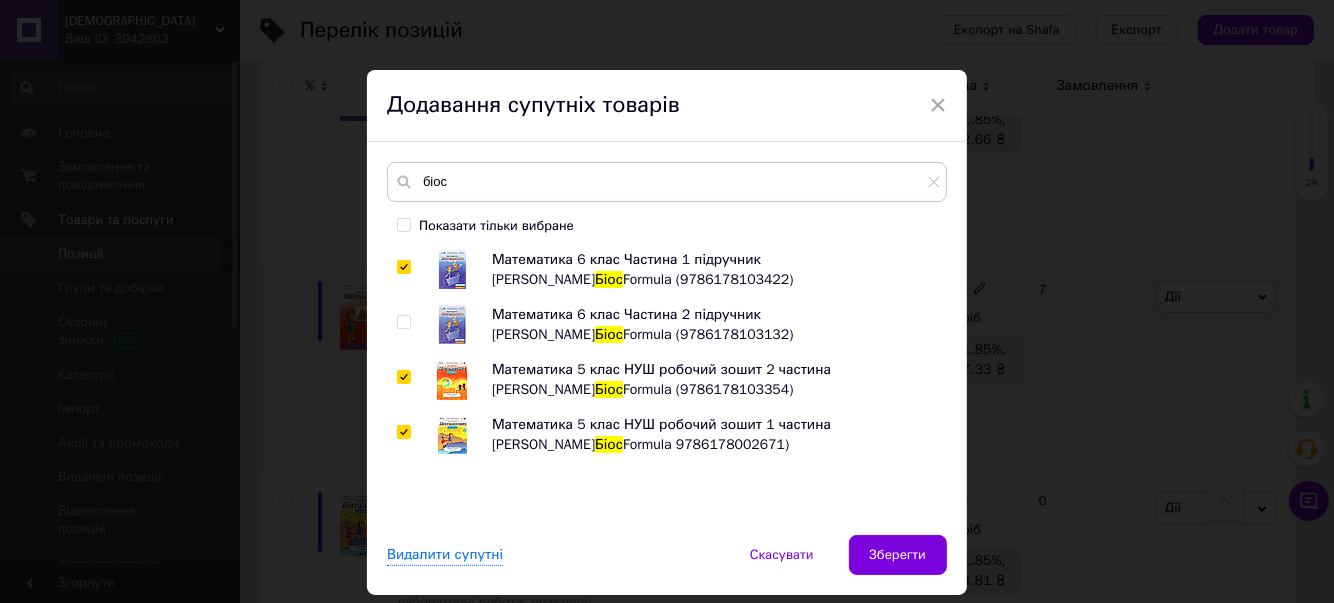 checkbox on "false" 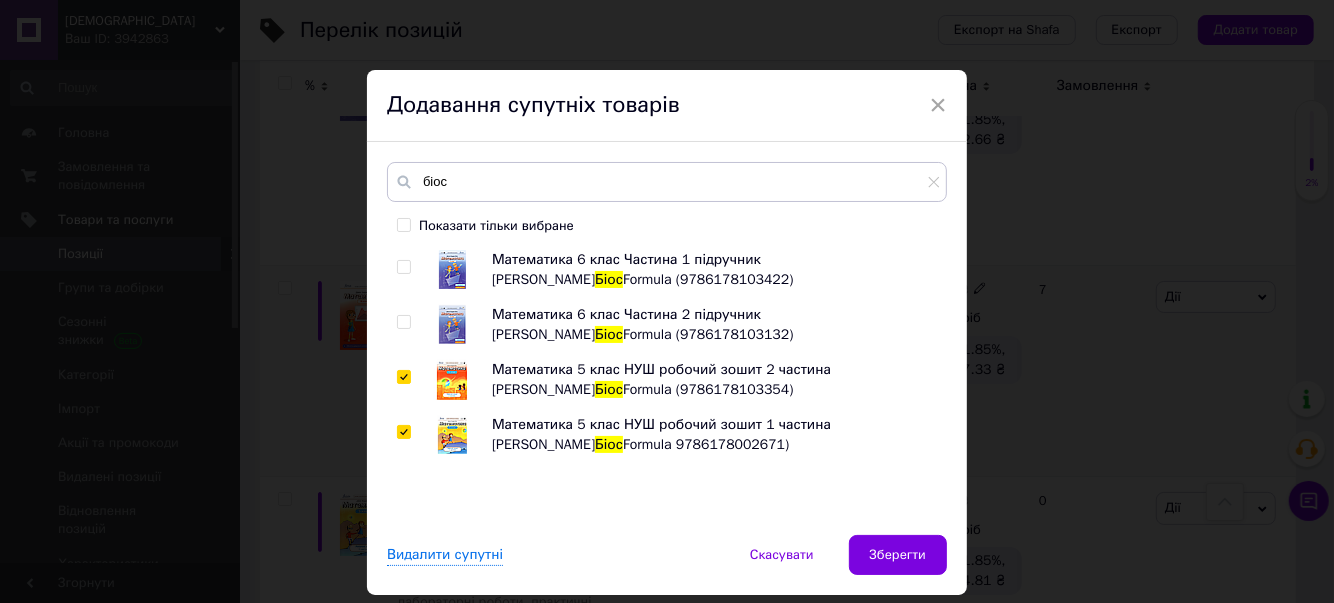 checkbox on "false" 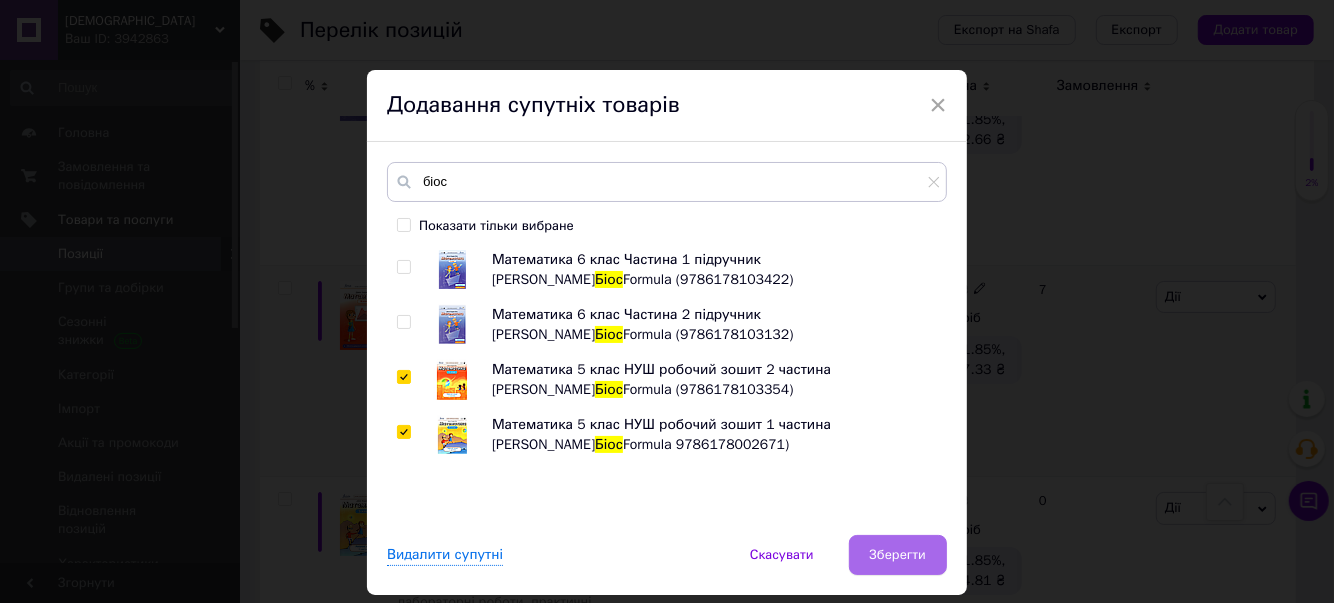 click on "Зберегти" at bounding box center (898, 555) 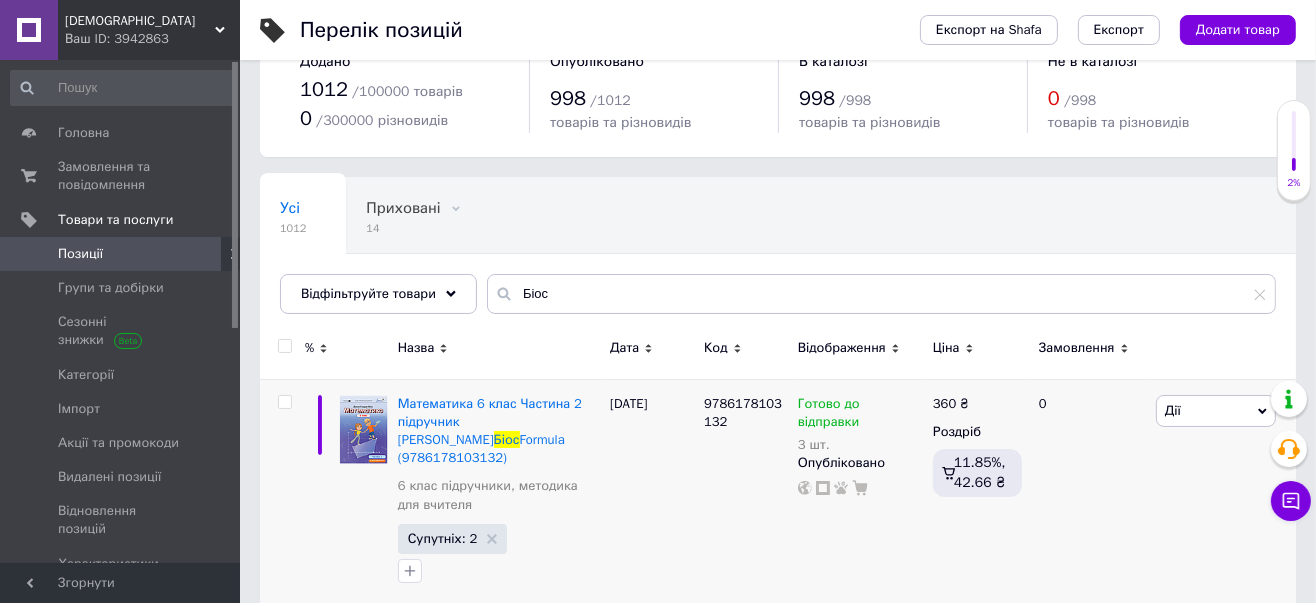 scroll, scrollTop: 0, scrollLeft: 0, axis: both 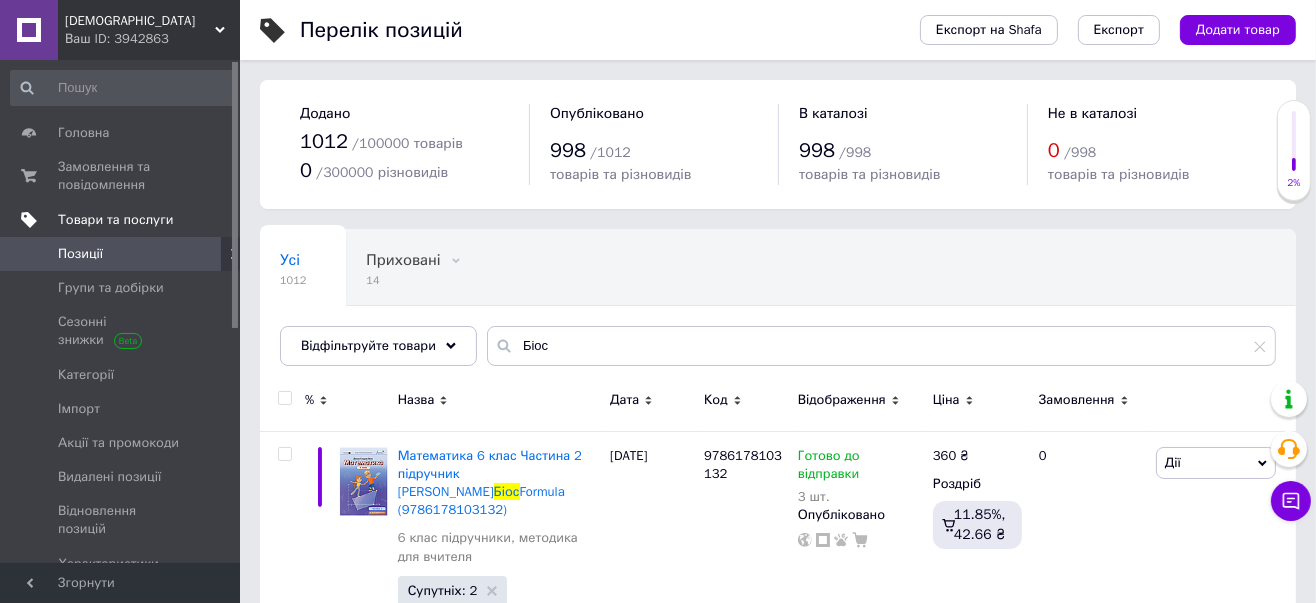 click on "Товари та послуги" at bounding box center [115, 220] 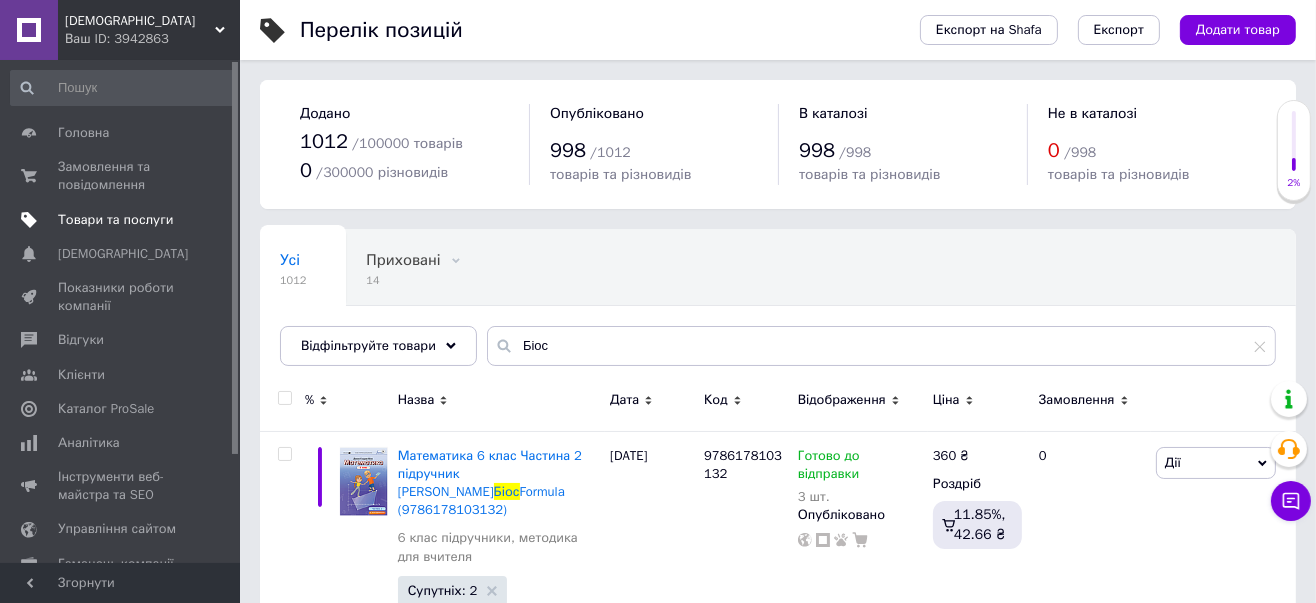 click on "Товари та послуги" at bounding box center (115, 220) 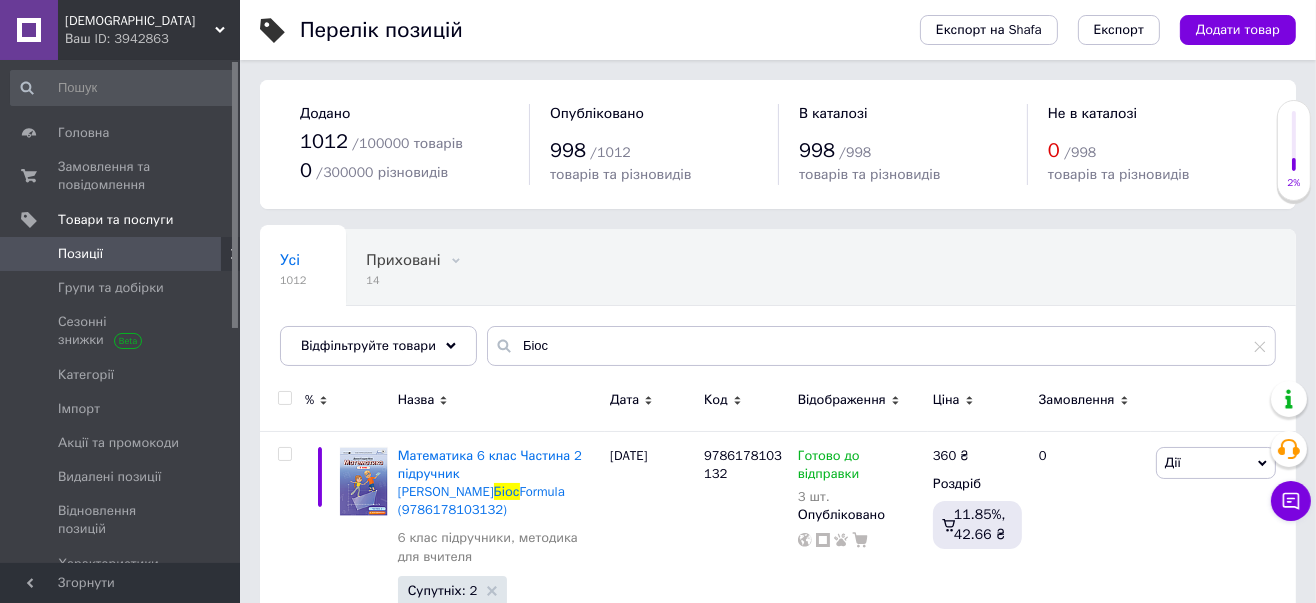 click on "Позиції" at bounding box center (80, 254) 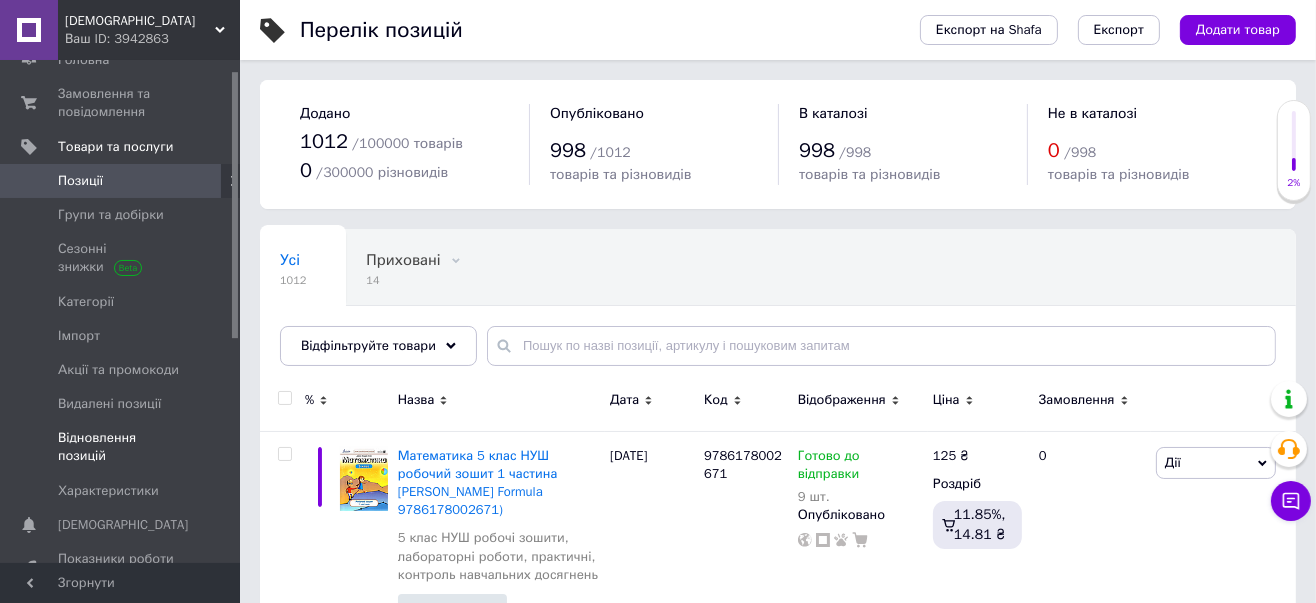 scroll, scrollTop: 125, scrollLeft: 0, axis: vertical 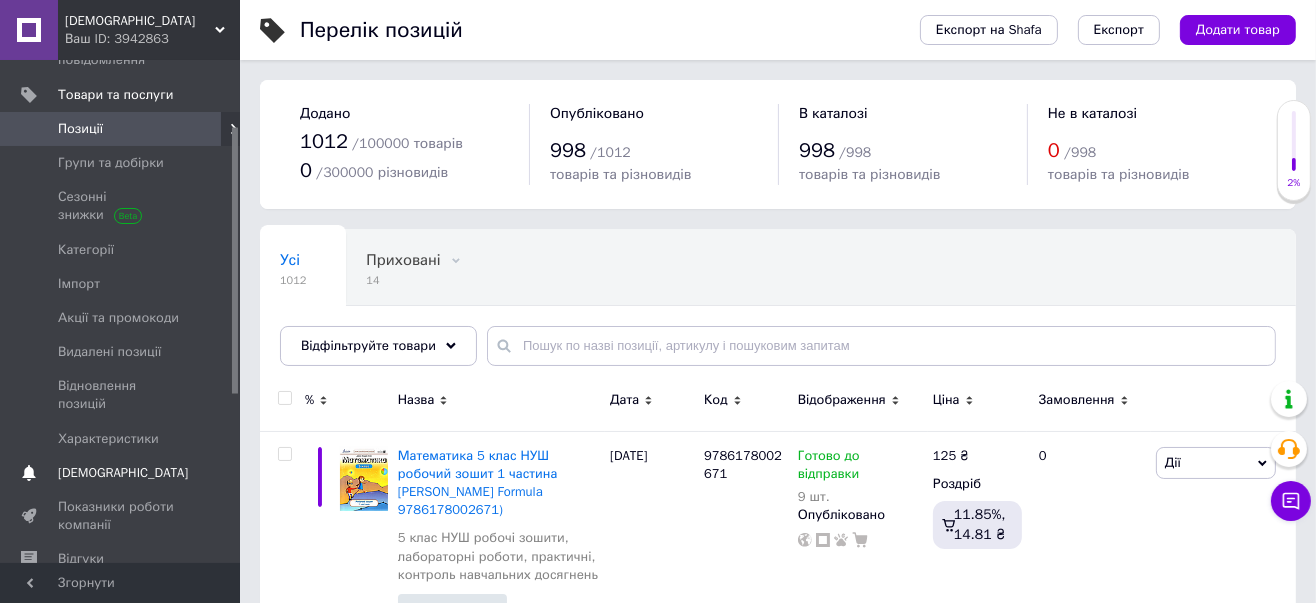 click on "[DEMOGRAPHIC_DATA]" at bounding box center (123, 473) 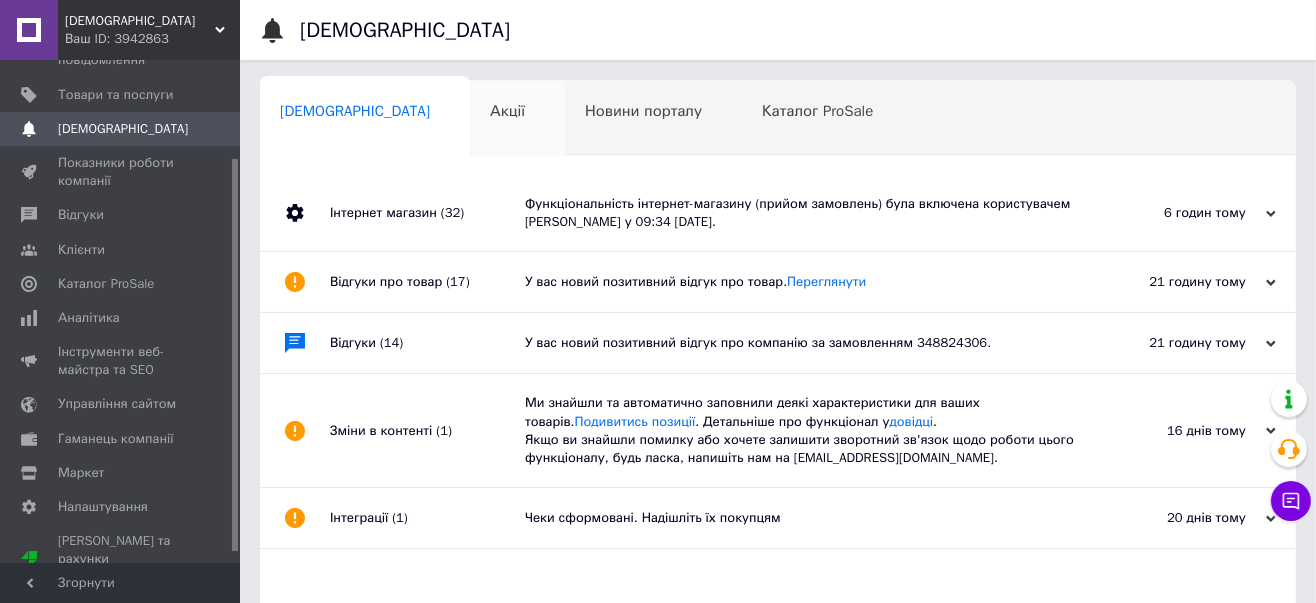 click on "Акції 0" at bounding box center [517, 119] 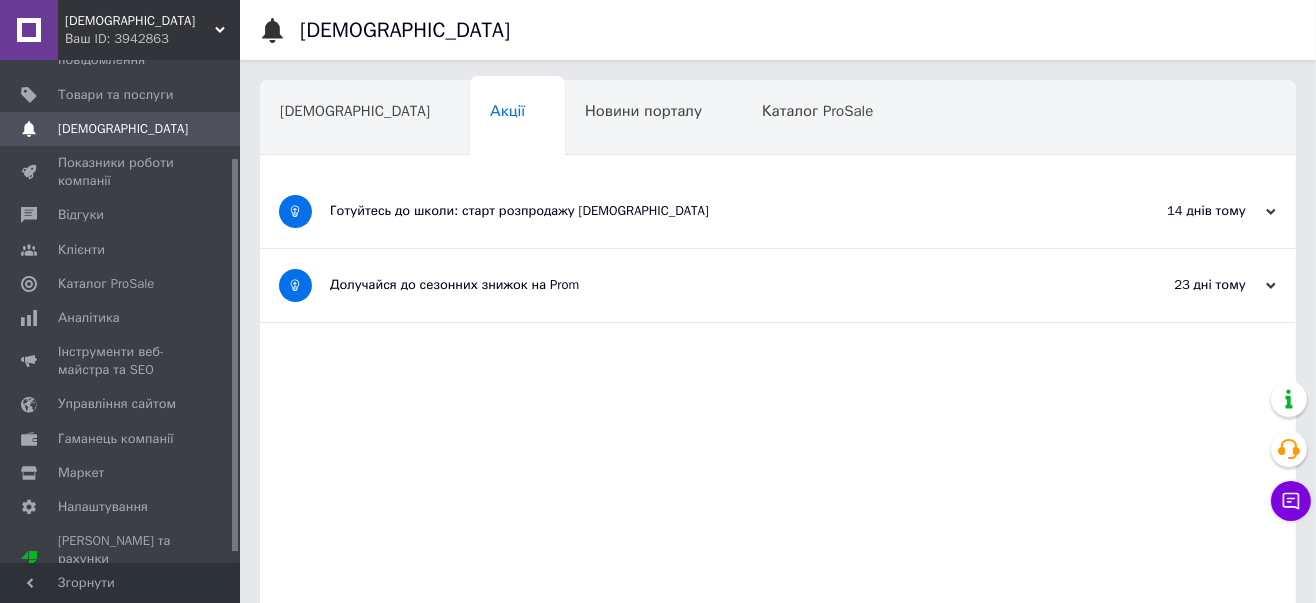 click on "Готуйтесь до школи: старт розпродажу [DEMOGRAPHIC_DATA]" at bounding box center (703, 211) 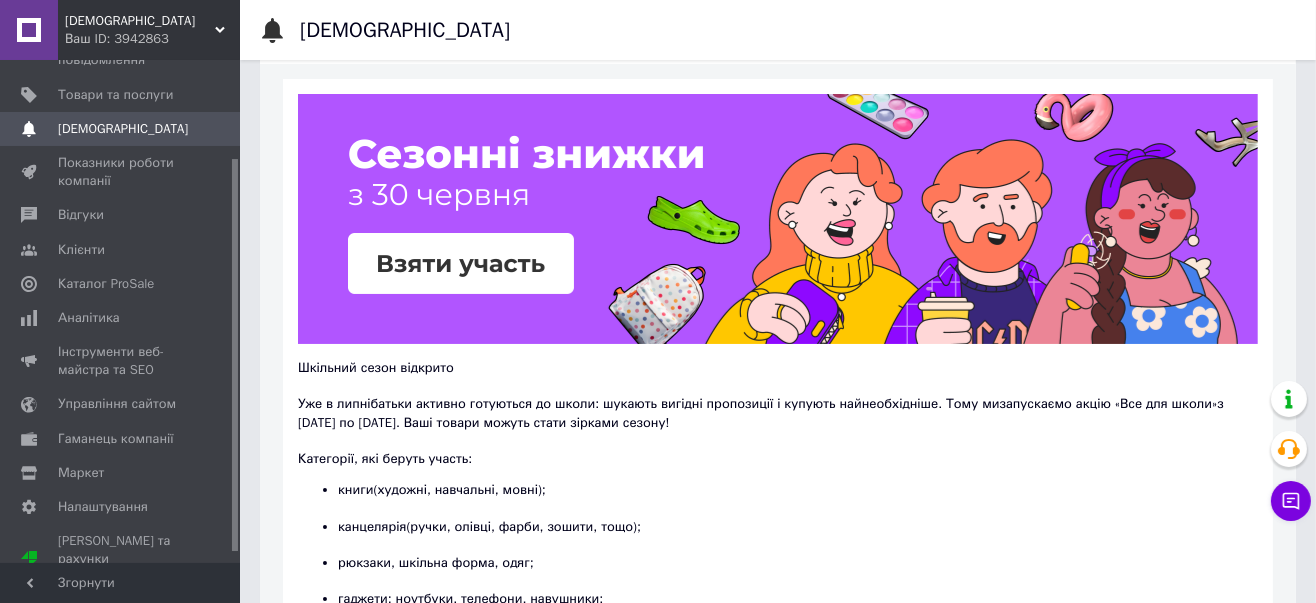 scroll, scrollTop: 249, scrollLeft: 0, axis: vertical 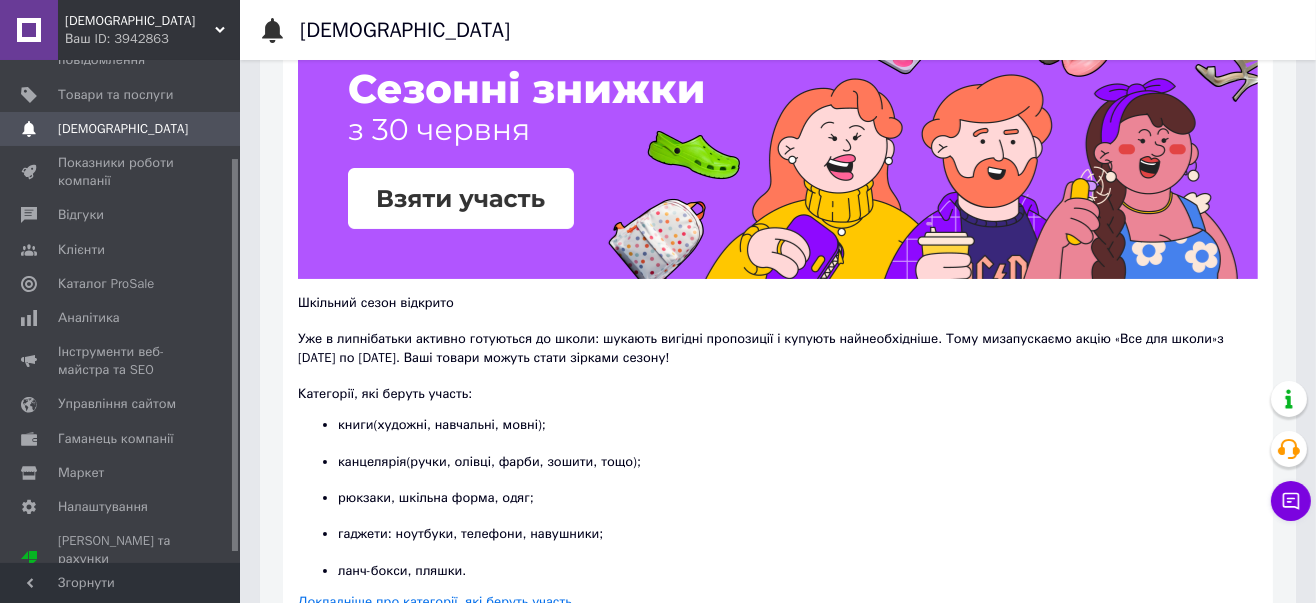 click at bounding box center [778, 154] 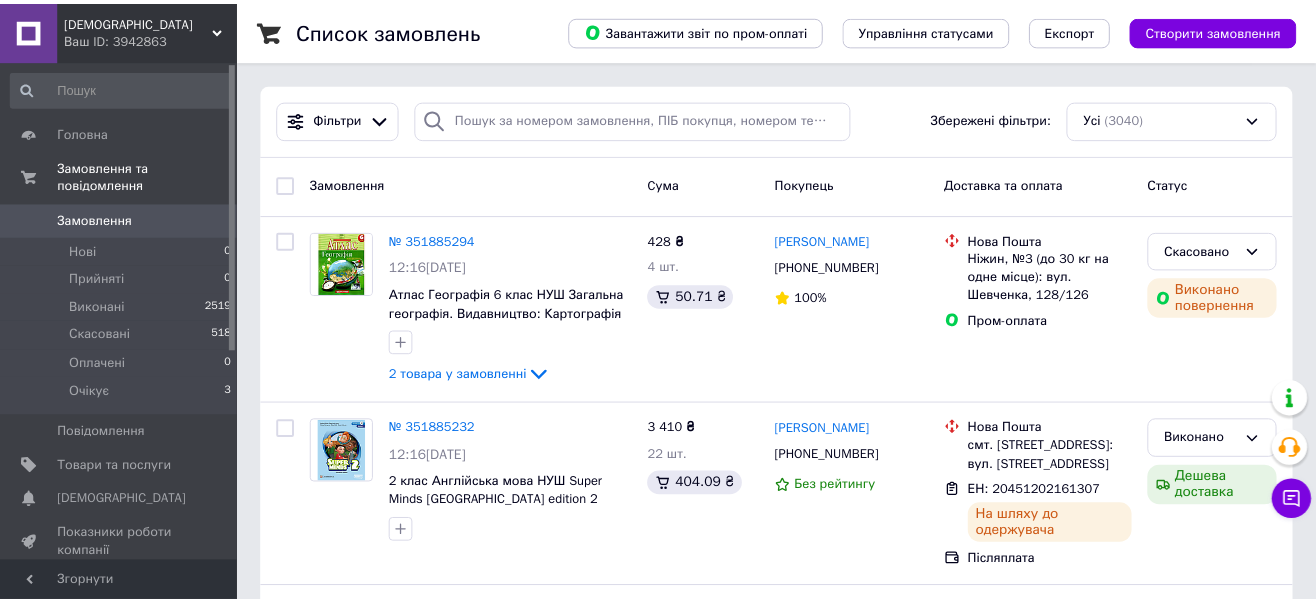 scroll, scrollTop: 0, scrollLeft: 0, axis: both 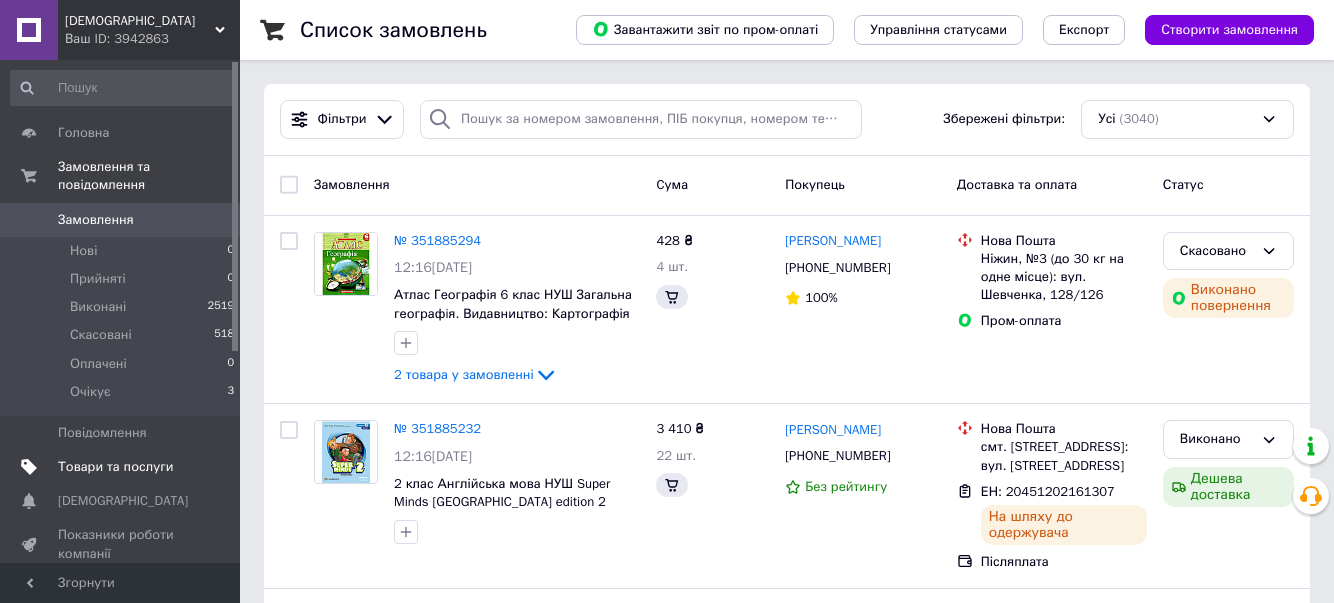 click on "Товари та послуги" at bounding box center [115, 467] 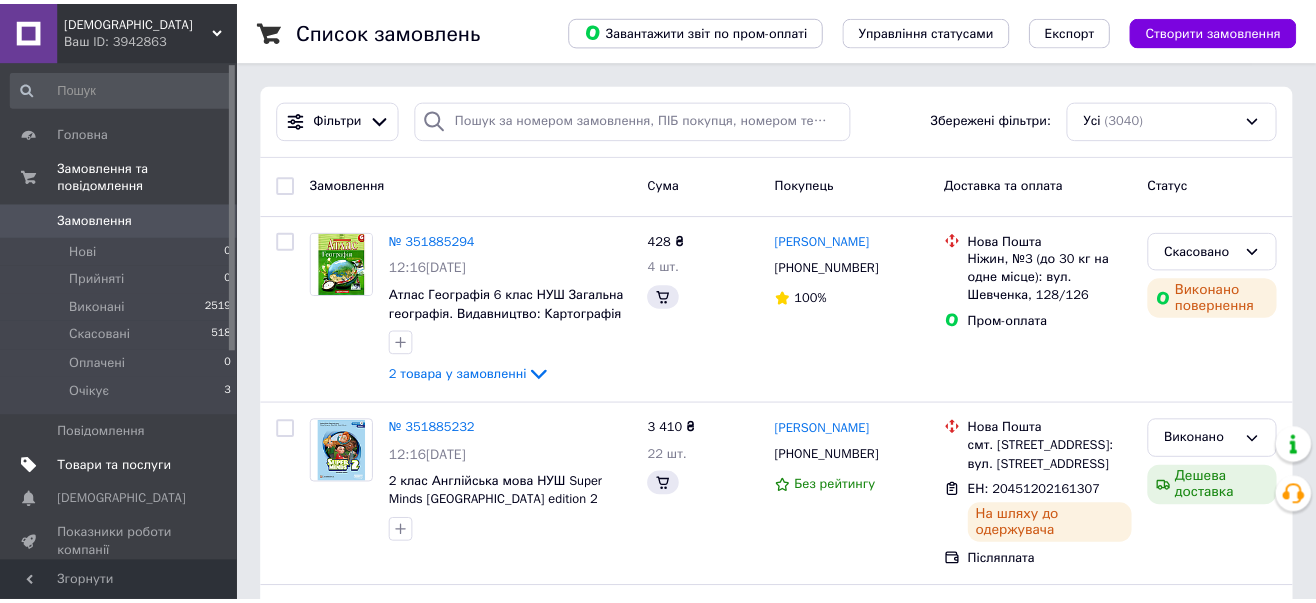 scroll, scrollTop: 0, scrollLeft: 0, axis: both 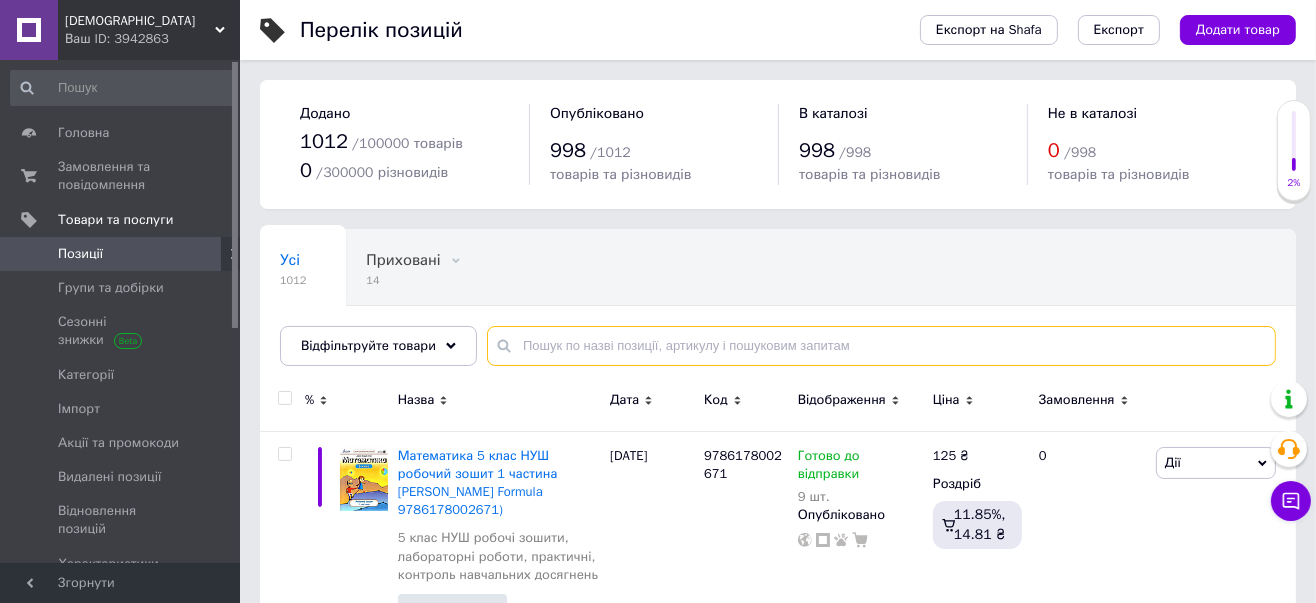 click at bounding box center [881, 346] 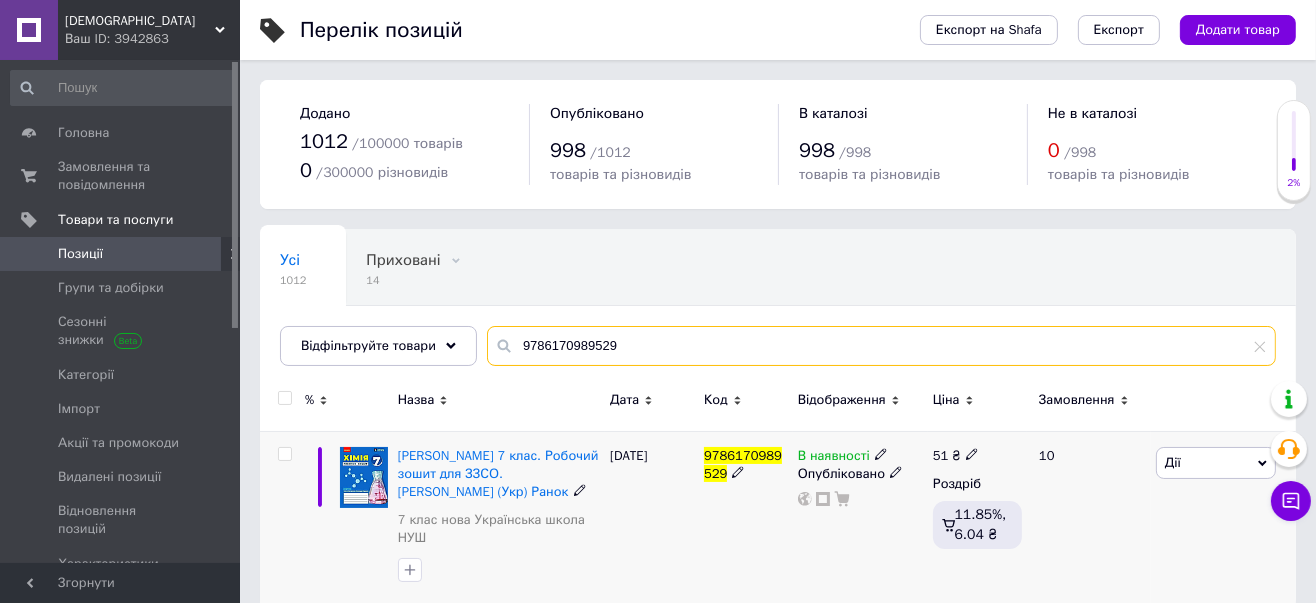 type on "9786170989529" 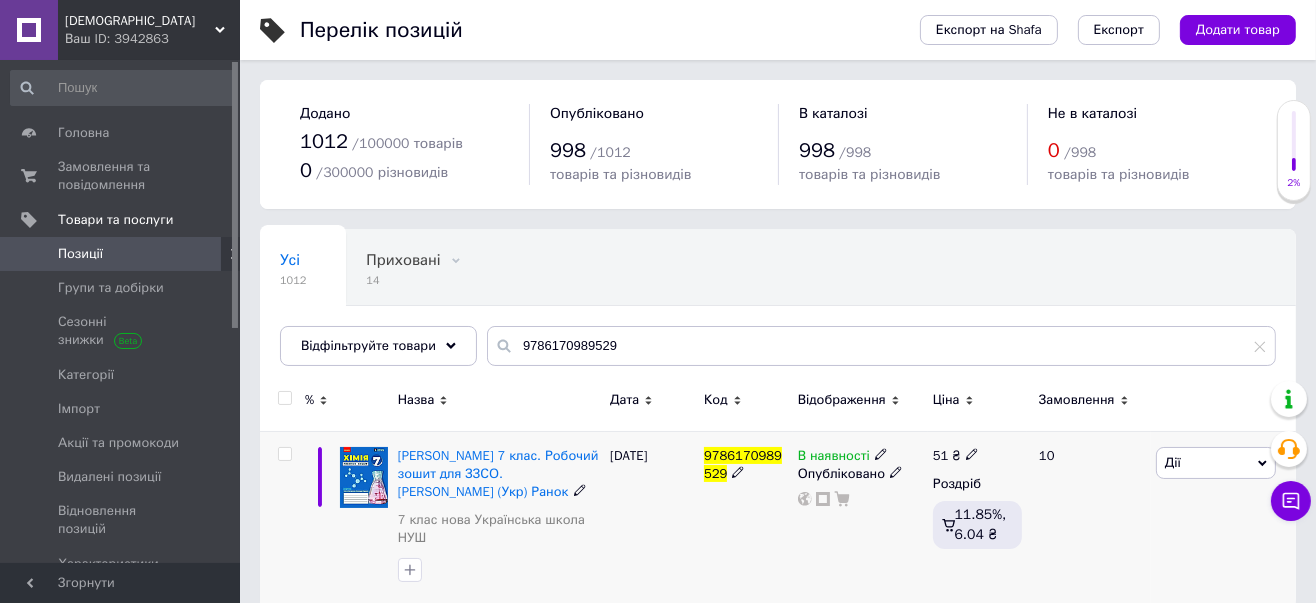 click 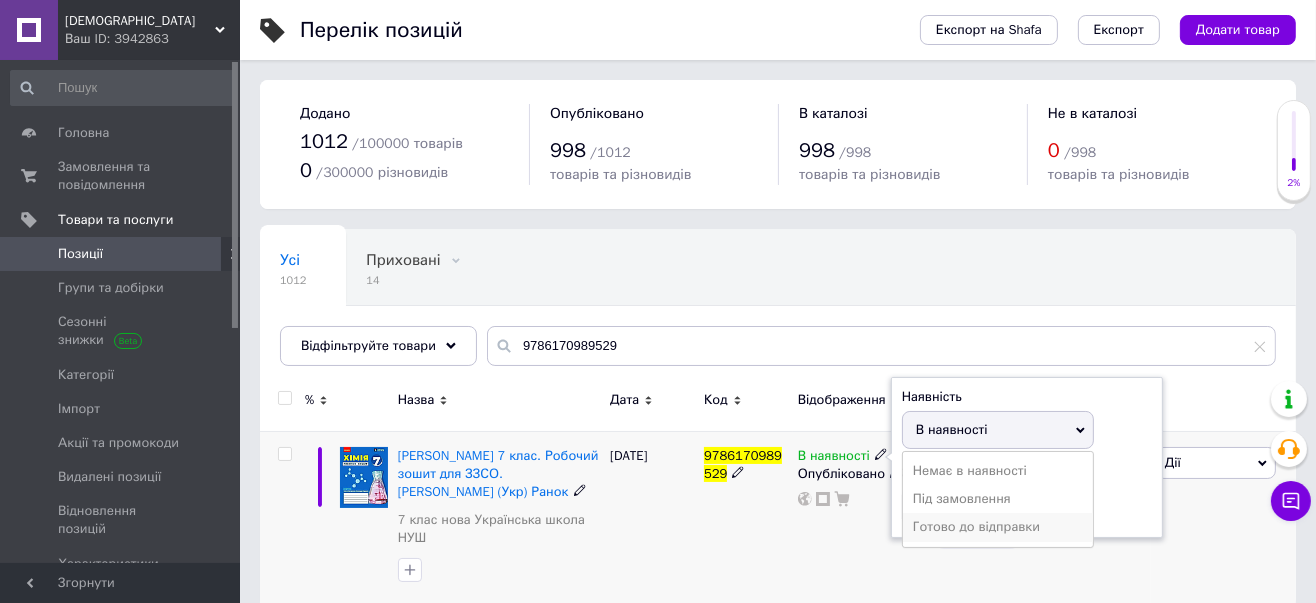 click on "Готово до відправки" at bounding box center [998, 527] 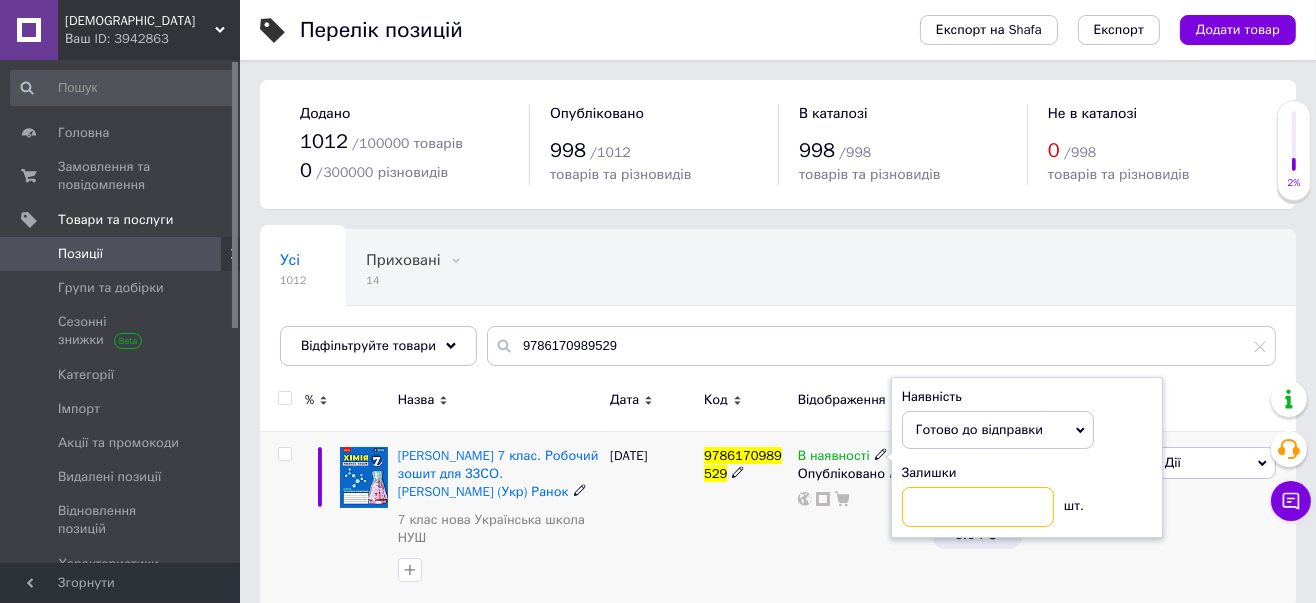 click at bounding box center (978, 507) 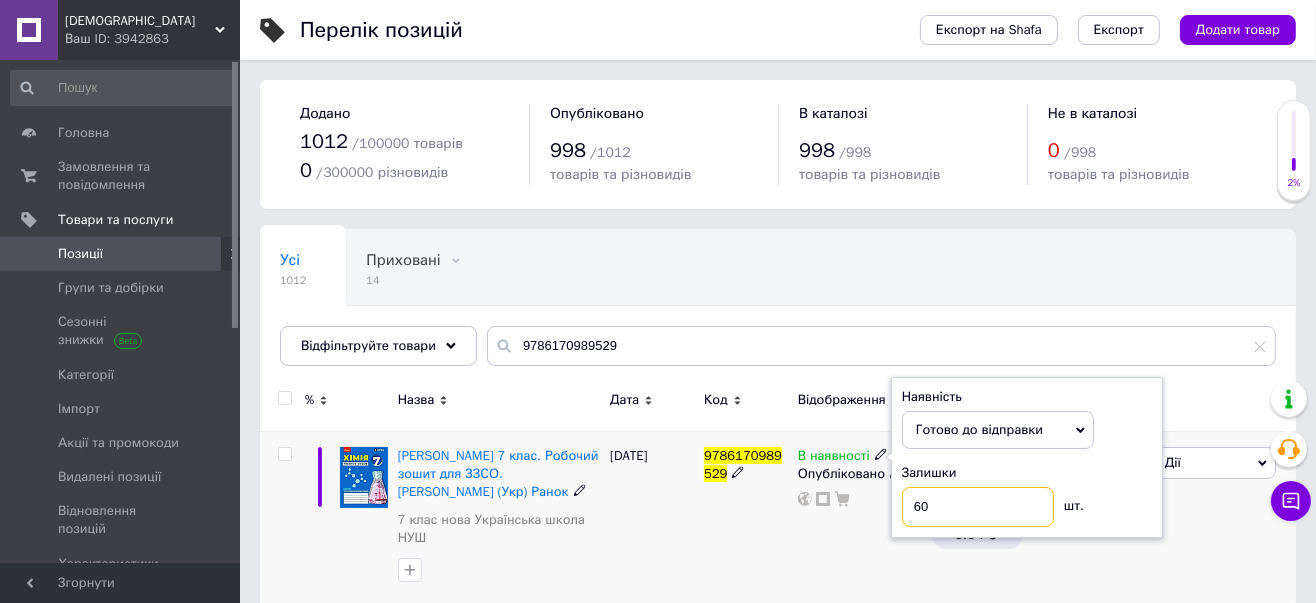 type on "60" 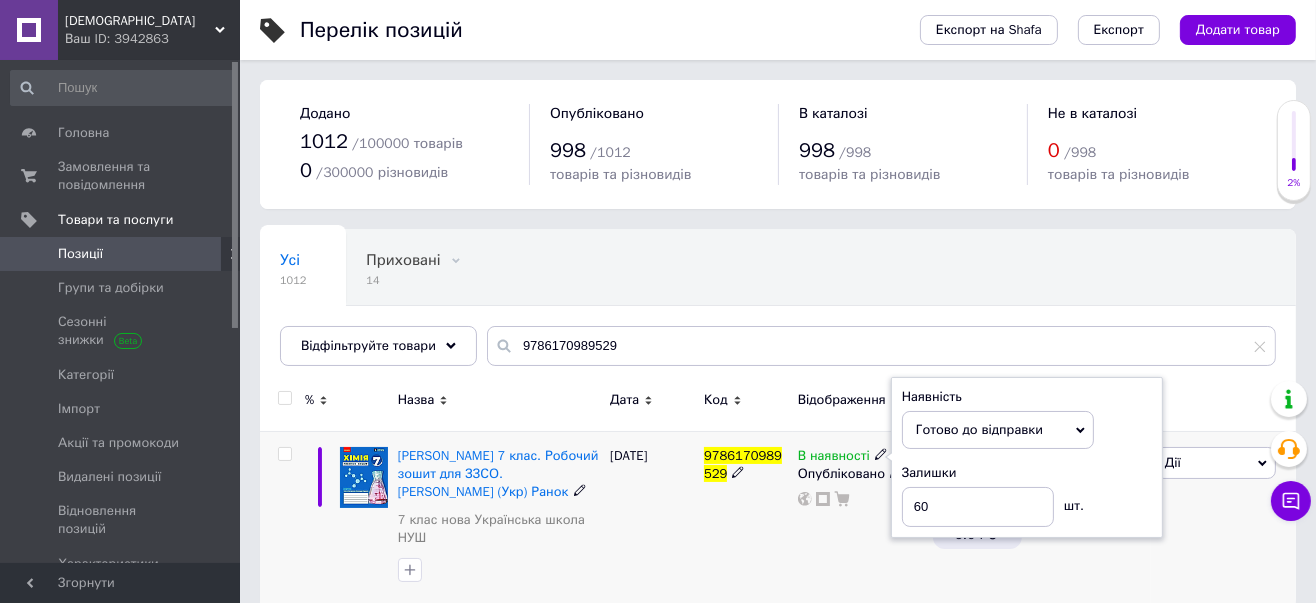 click on "9786170989529" at bounding box center (746, 518) 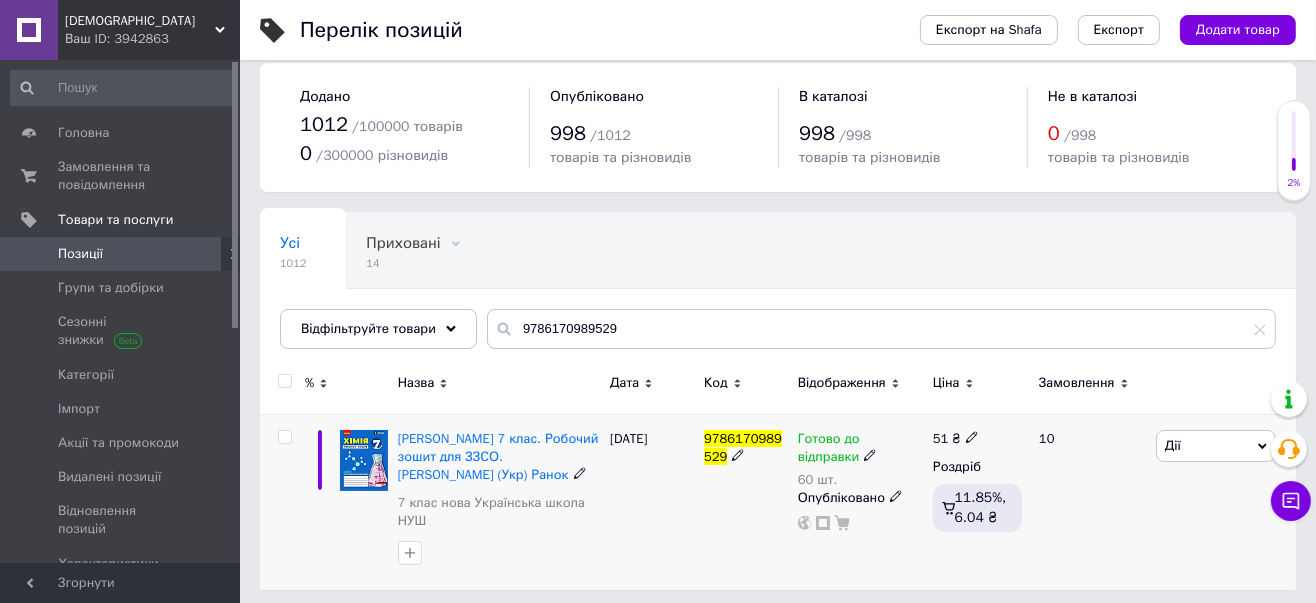 scroll, scrollTop: 22, scrollLeft: 0, axis: vertical 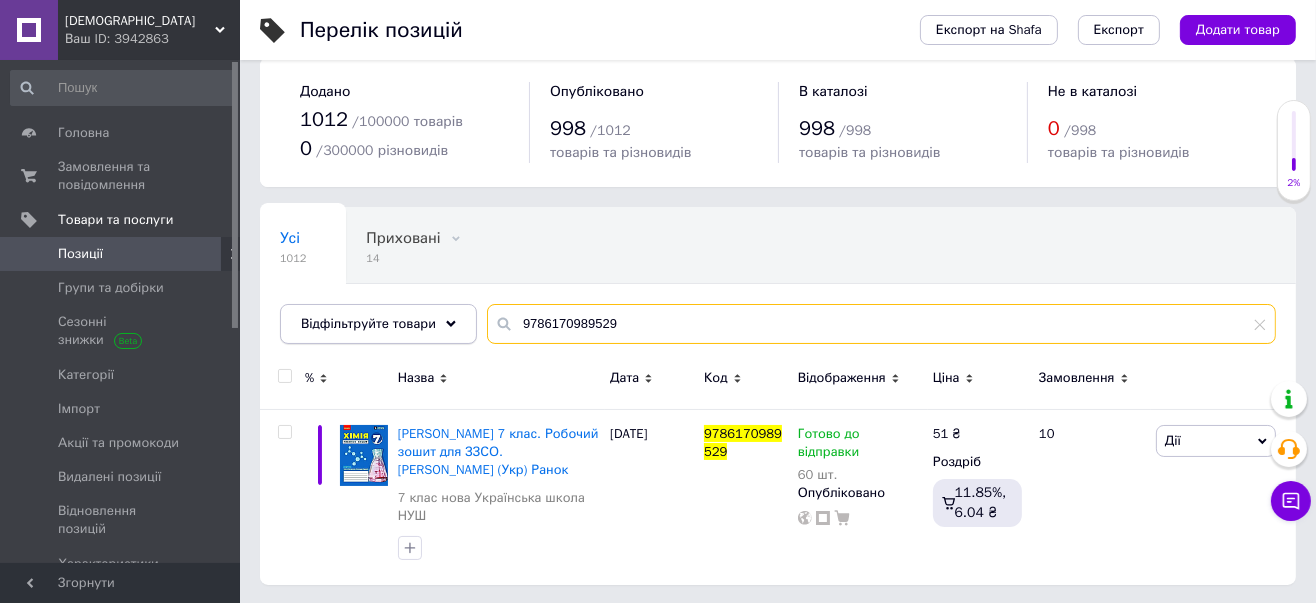 drag, startPoint x: 619, startPoint y: 328, endPoint x: 465, endPoint y: 319, distance: 154.26276 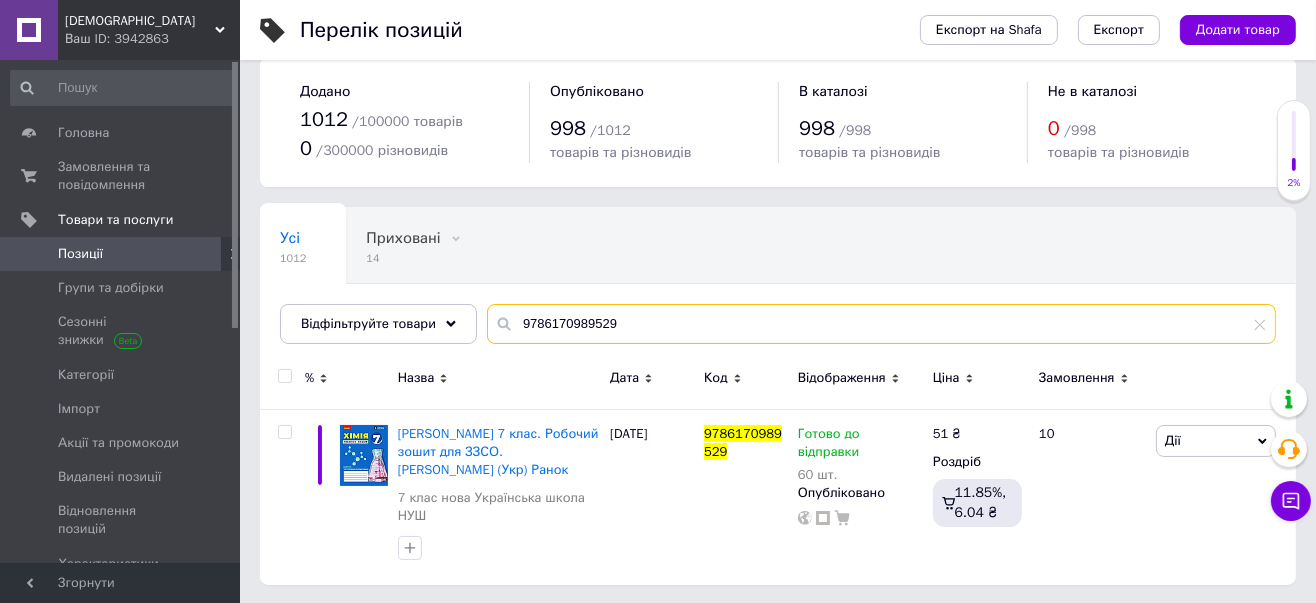 paste on "9070" 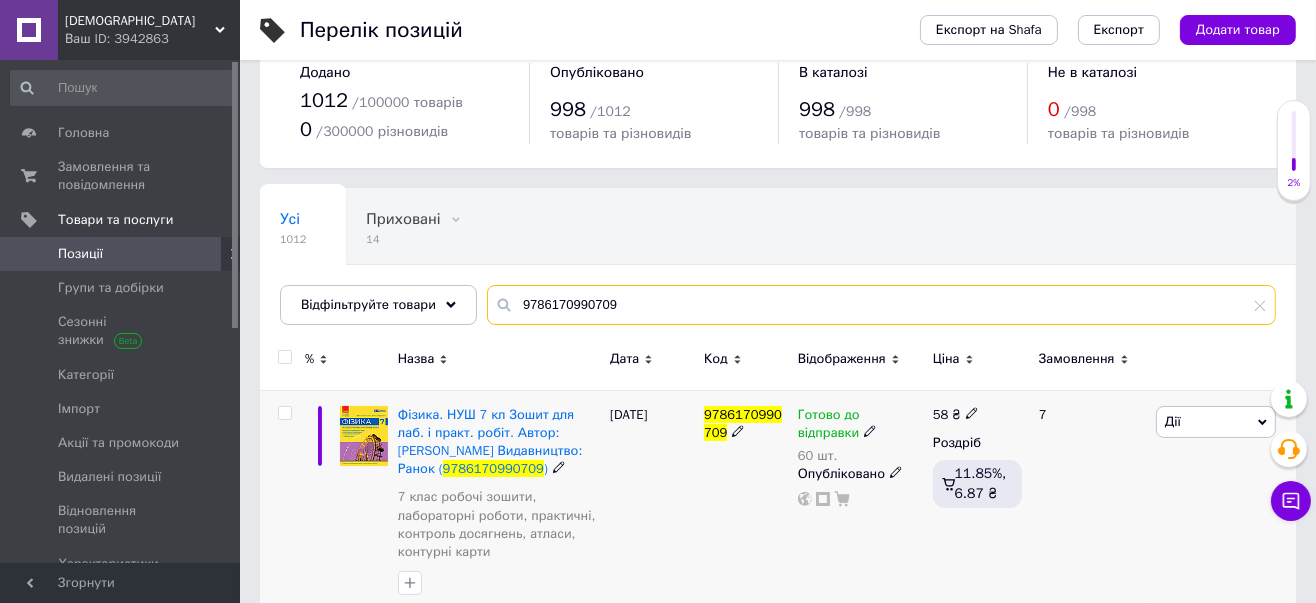 scroll, scrollTop: 76, scrollLeft: 0, axis: vertical 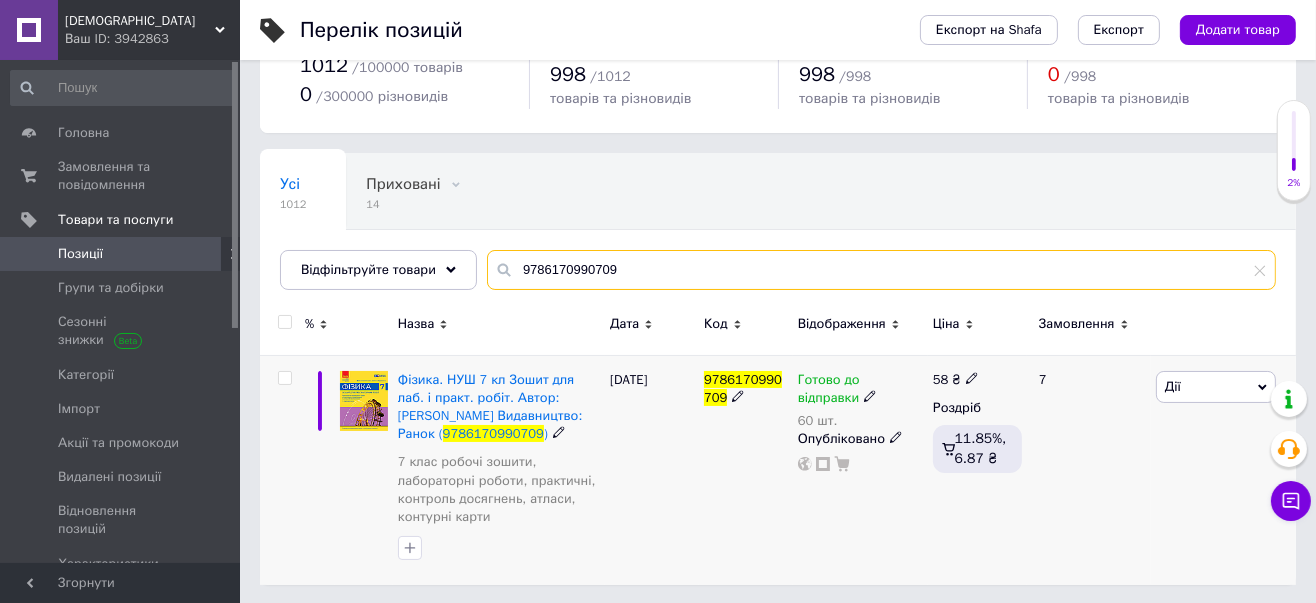 type on "9786170990709" 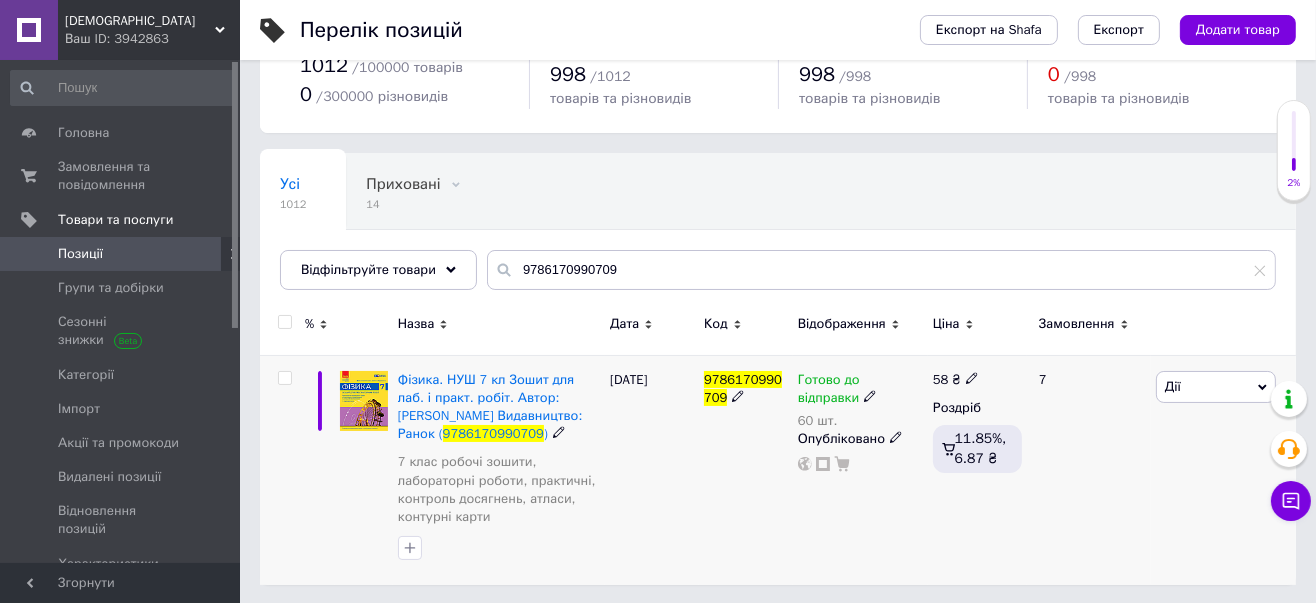 click 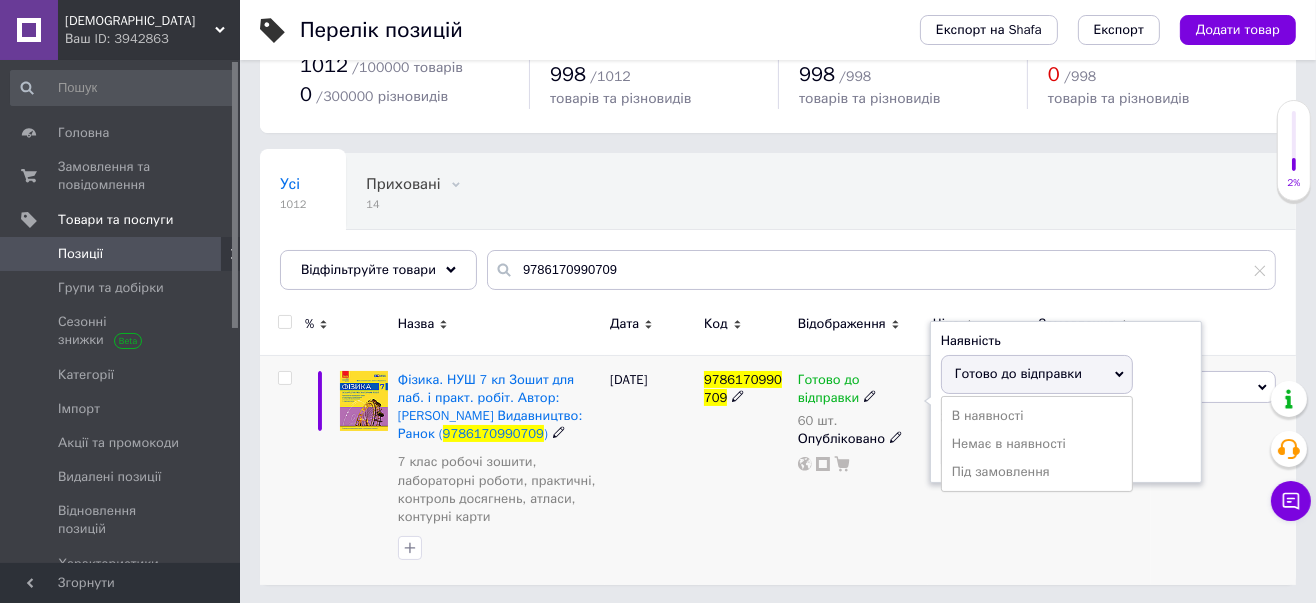 click on "Готово до відправки" at bounding box center (1037, 374) 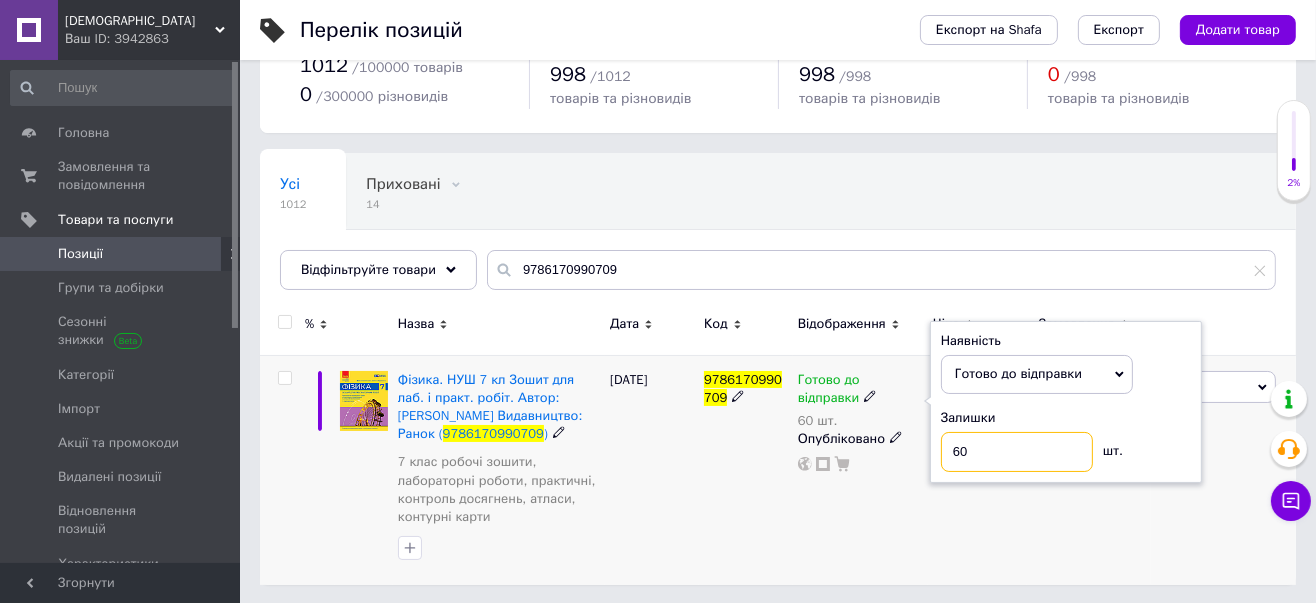 drag, startPoint x: 976, startPoint y: 442, endPoint x: 937, endPoint y: 450, distance: 39.812057 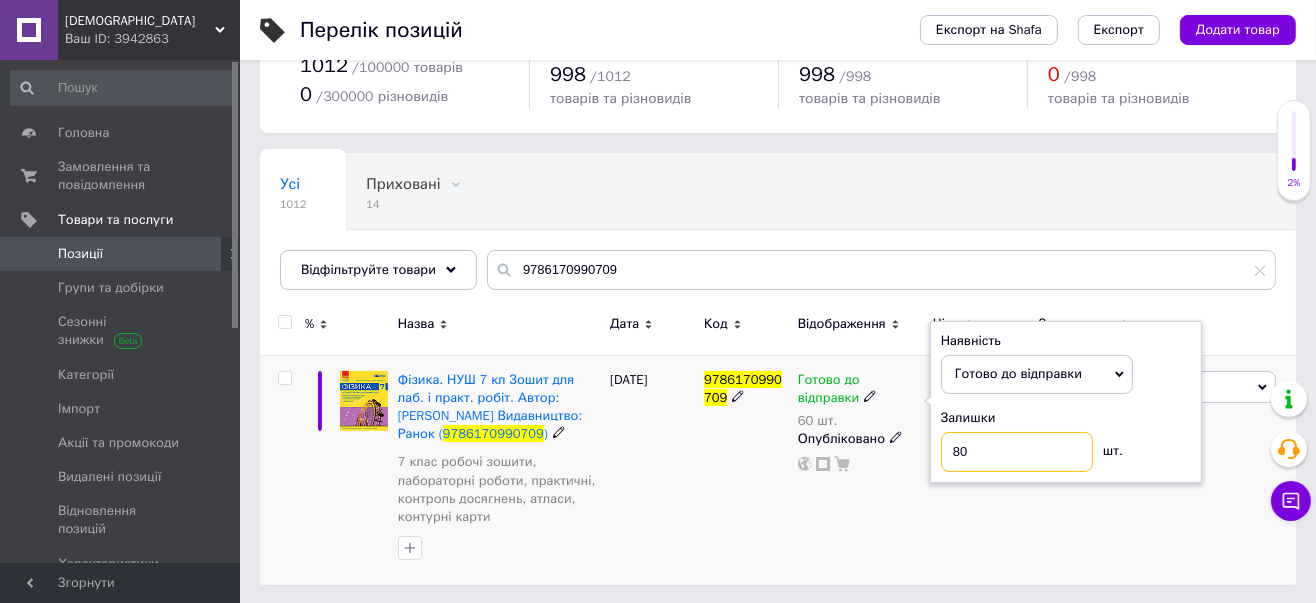type on "80" 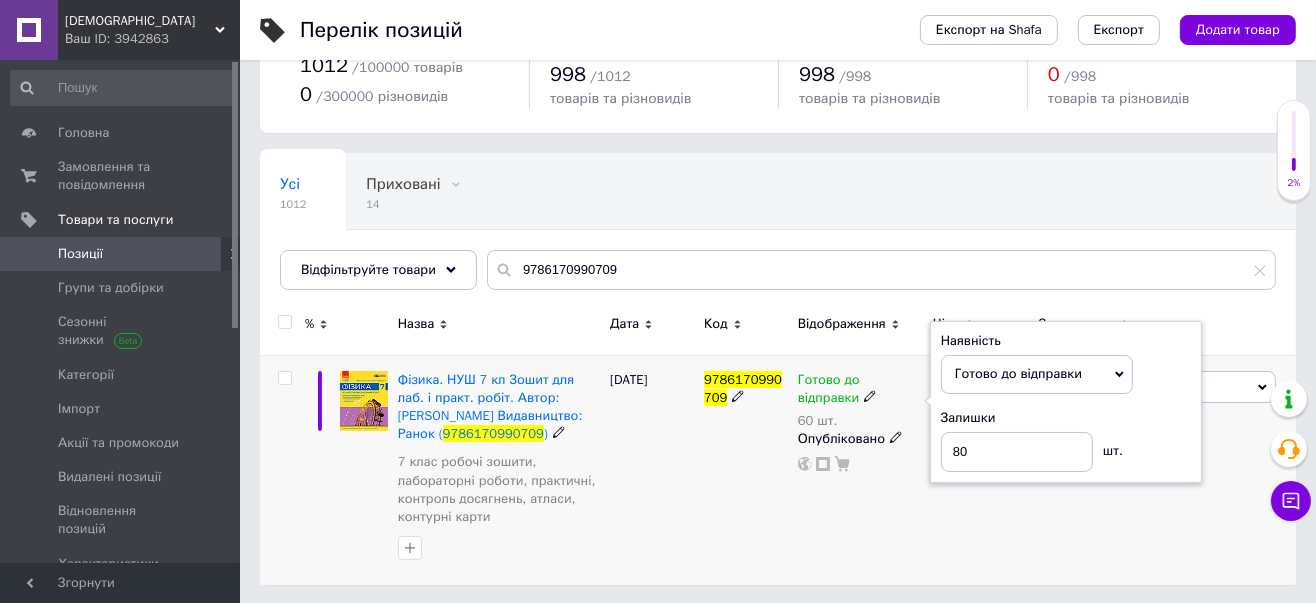 click on "9786170990709" at bounding box center (746, 470) 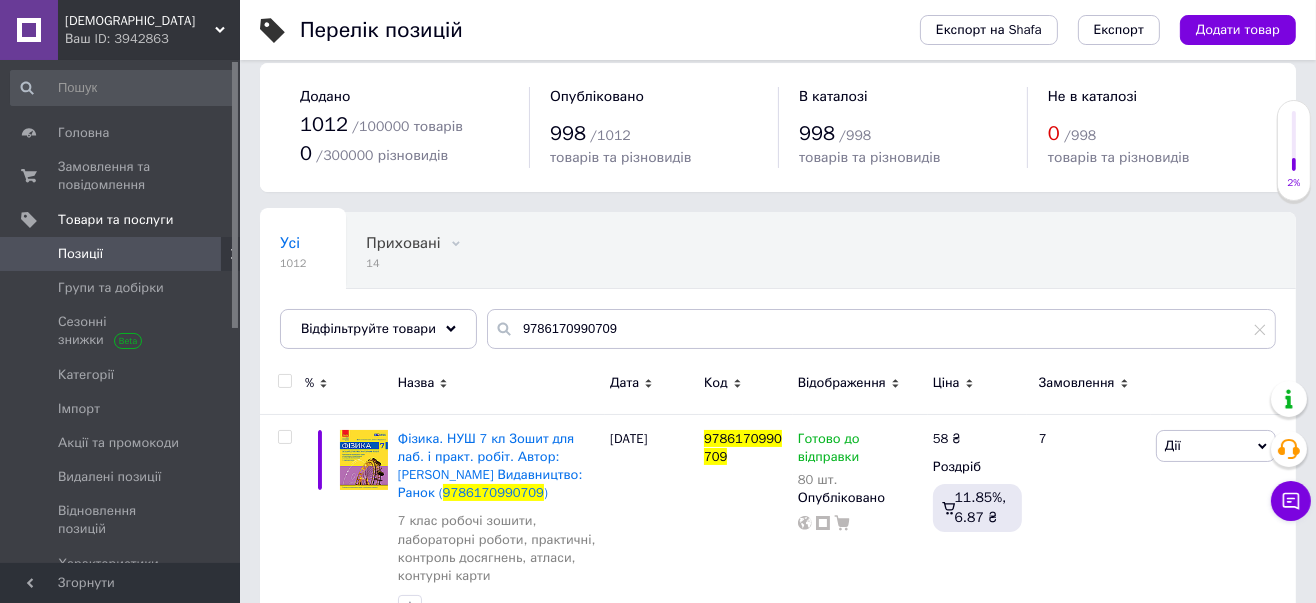 scroll, scrollTop: 0, scrollLeft: 0, axis: both 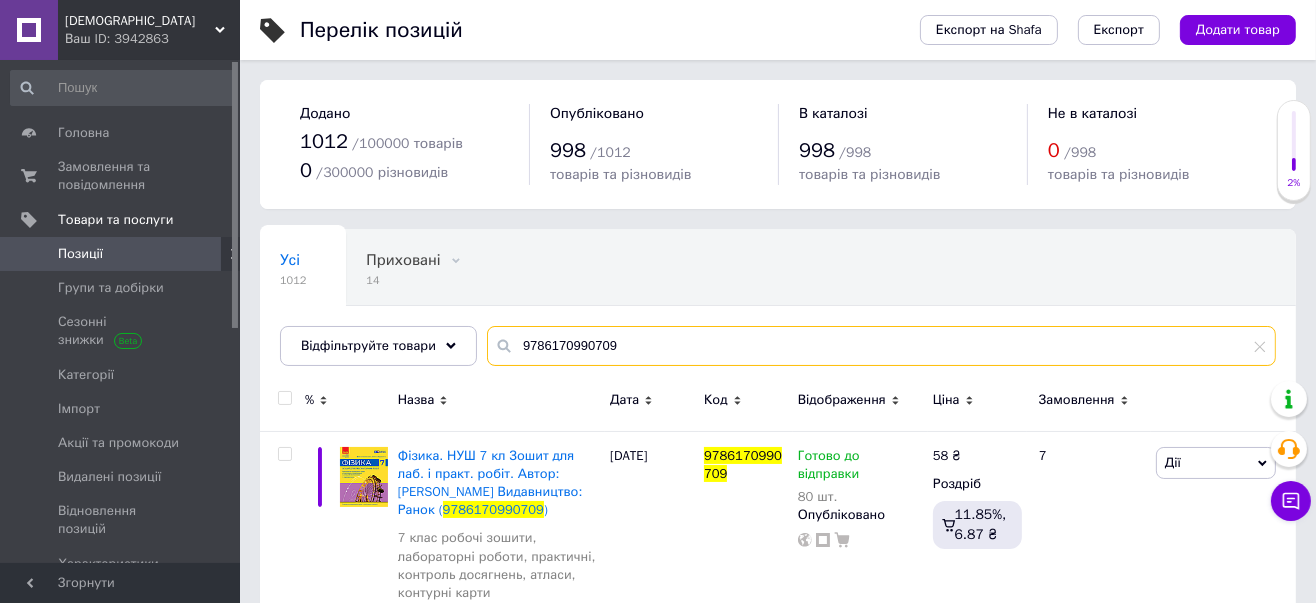 drag, startPoint x: 615, startPoint y: 334, endPoint x: 508, endPoint y: 336, distance: 107.01869 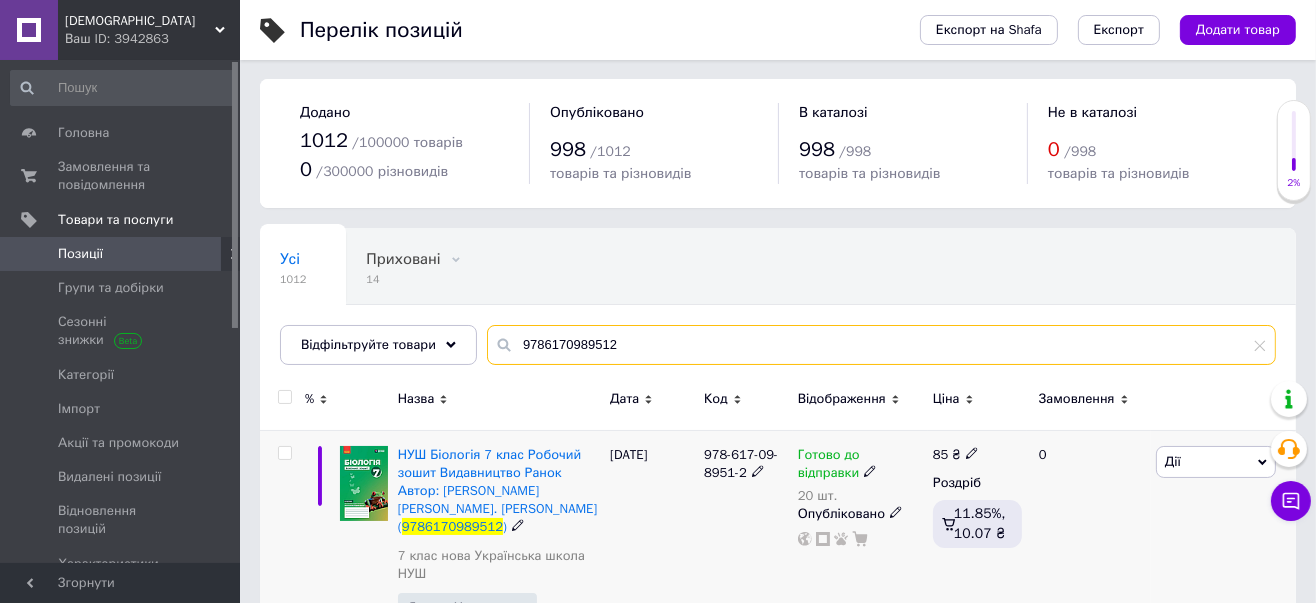 scroll, scrollTop: 110, scrollLeft: 0, axis: vertical 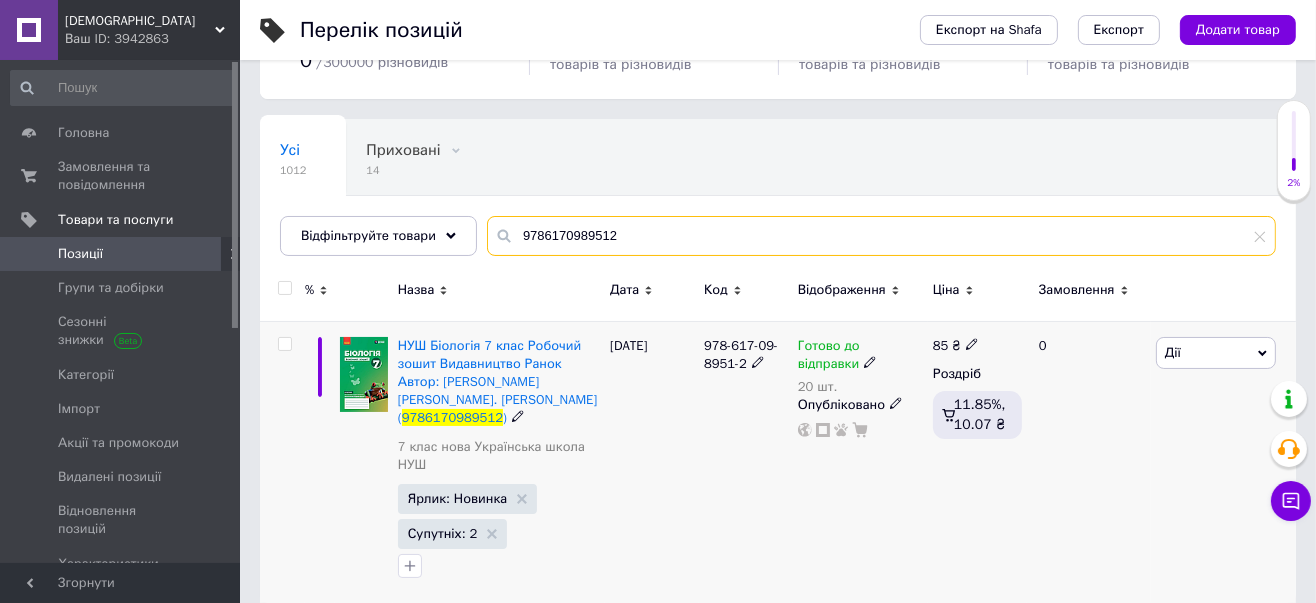 type on "9786170989512" 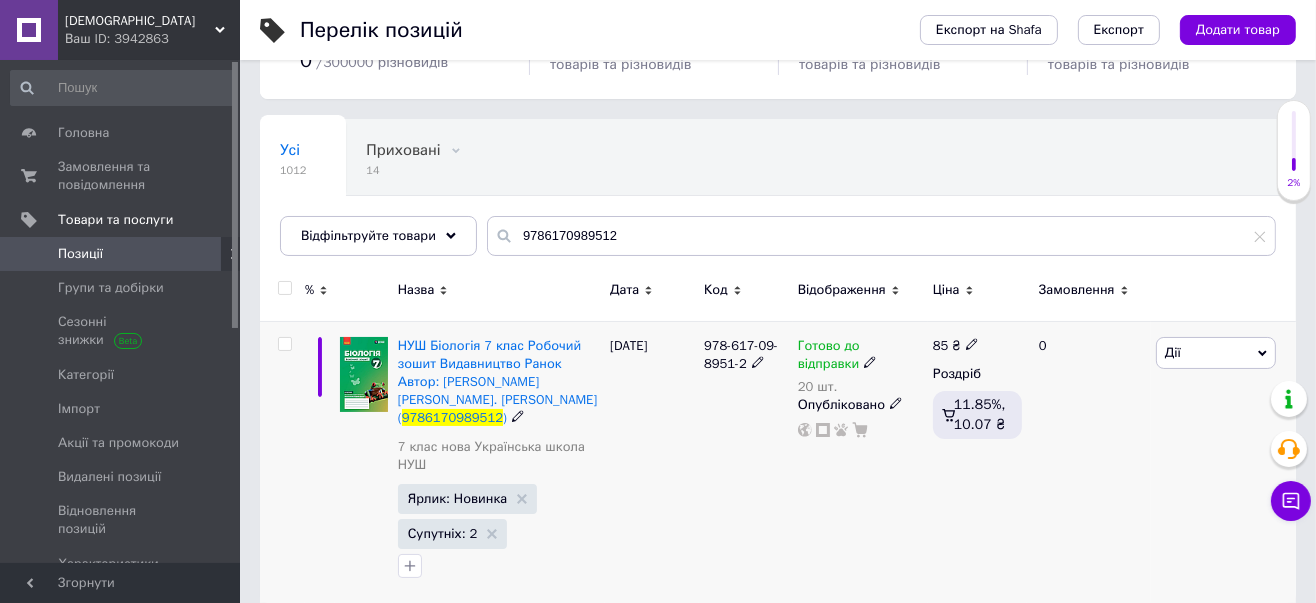 click 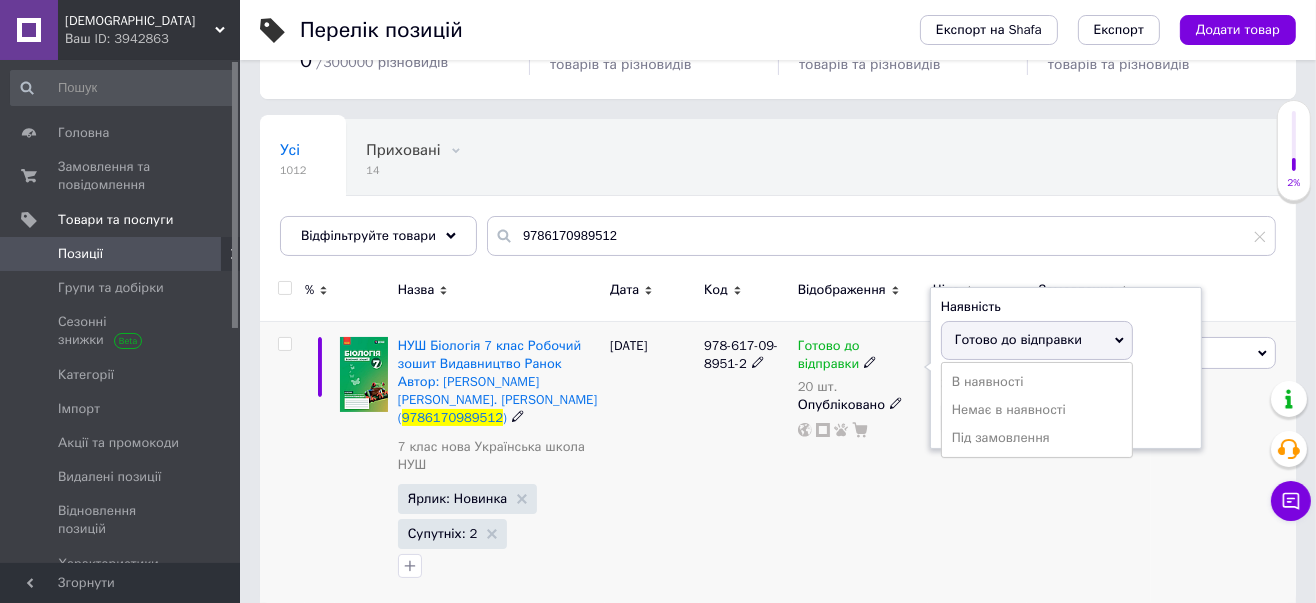click on "Готово до відправки" at bounding box center (1018, 339) 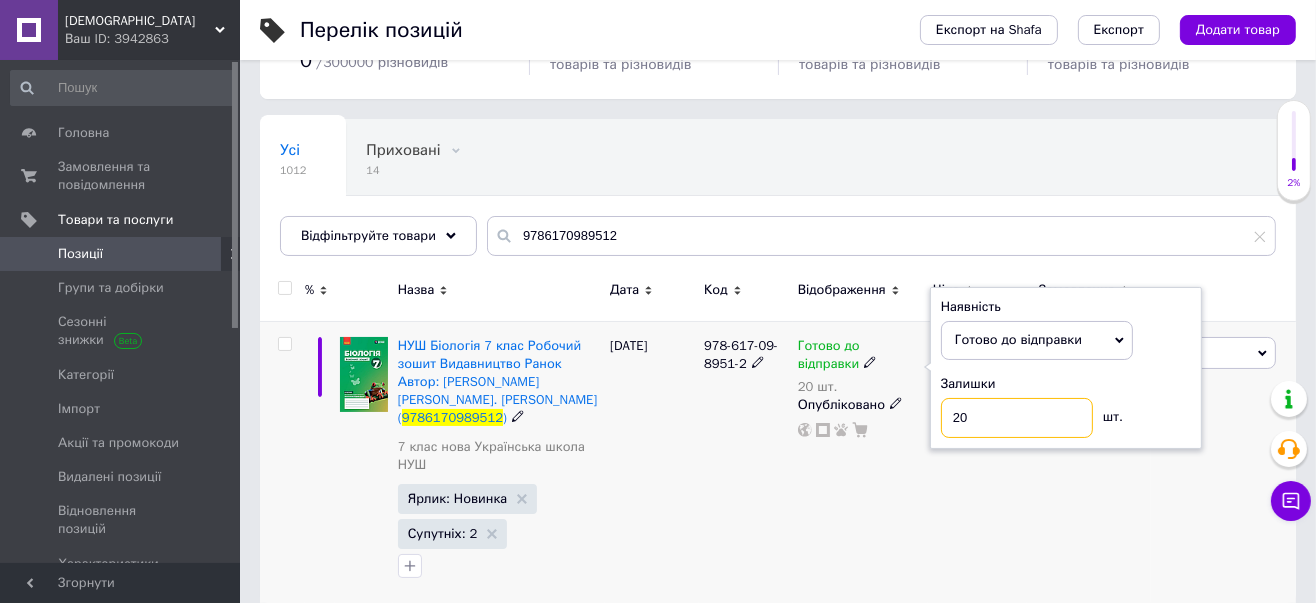 drag, startPoint x: 994, startPoint y: 412, endPoint x: 944, endPoint y: 421, distance: 50.803543 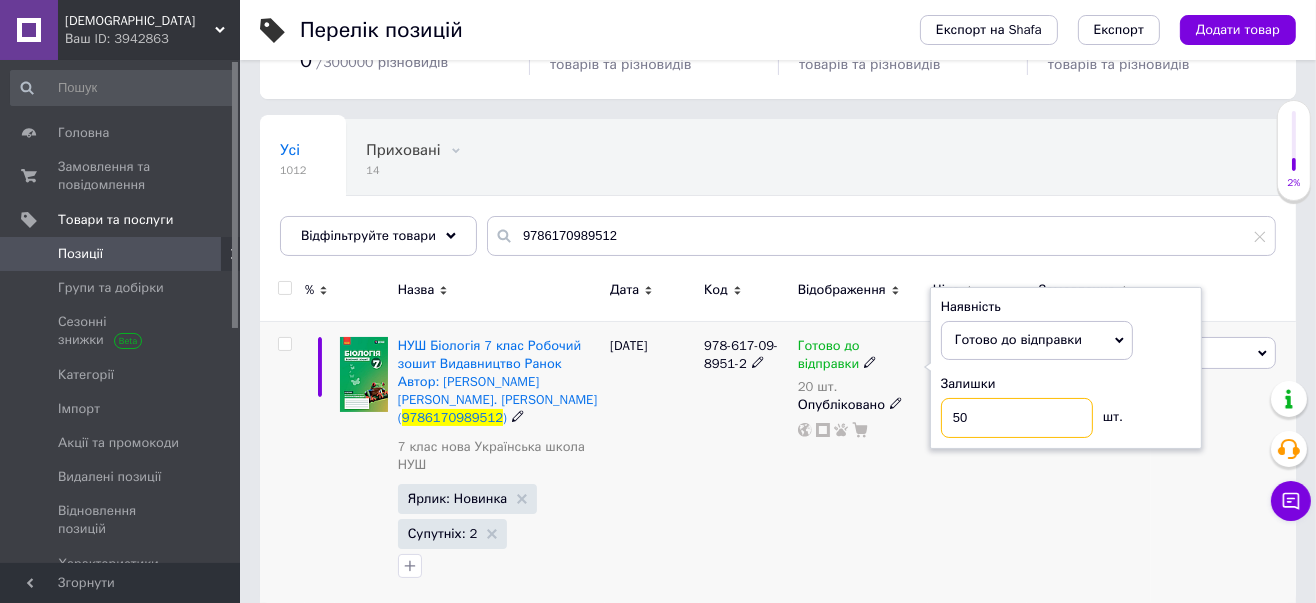 type on "50" 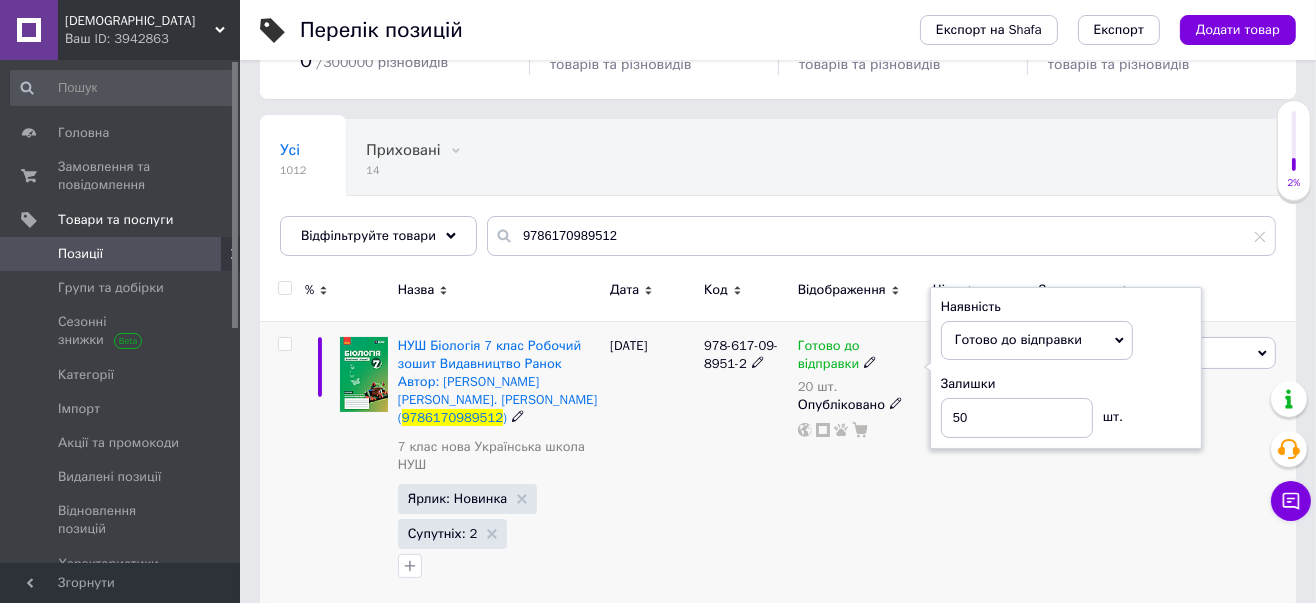 click on "Готово до відправки 20 шт. Наявність Готово до відправки В наявності Немає в наявності Під замовлення Залишки 50 шт. Опубліковано" at bounding box center [860, 462] 